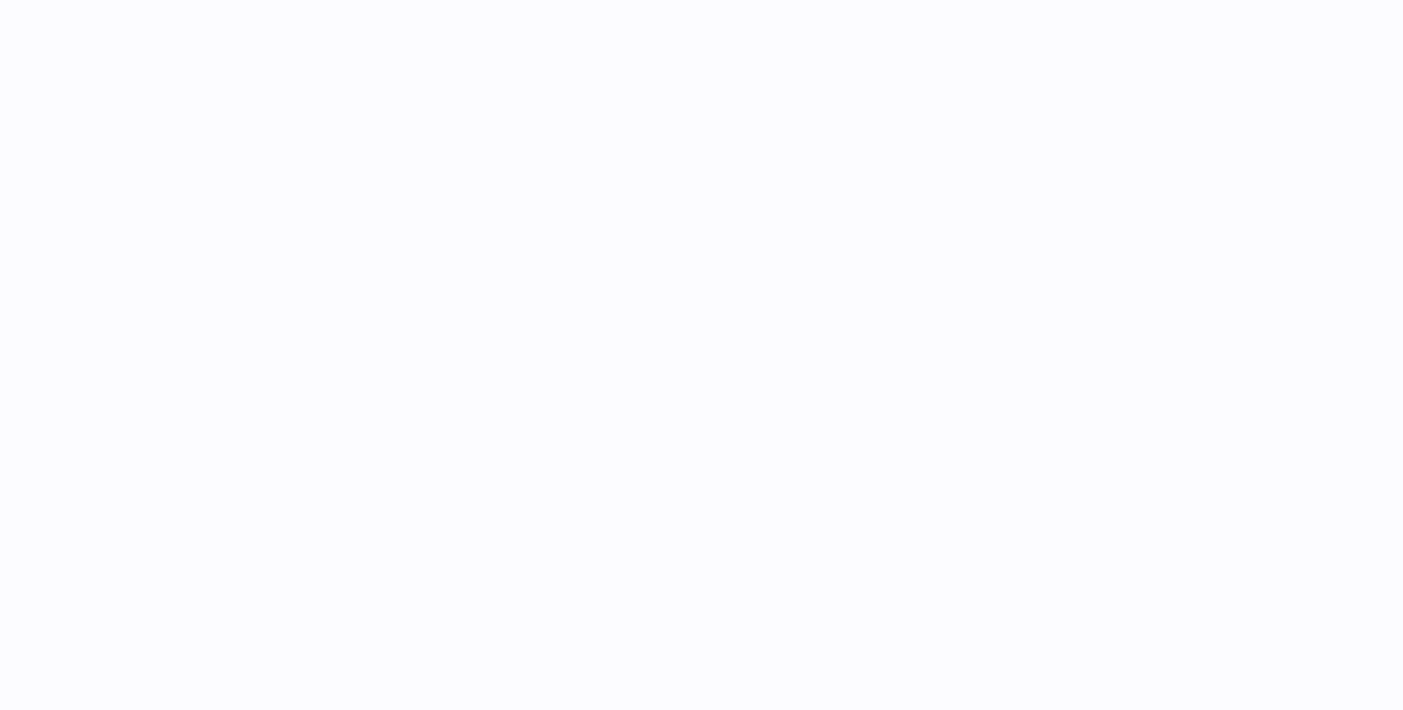 scroll, scrollTop: 0, scrollLeft: 0, axis: both 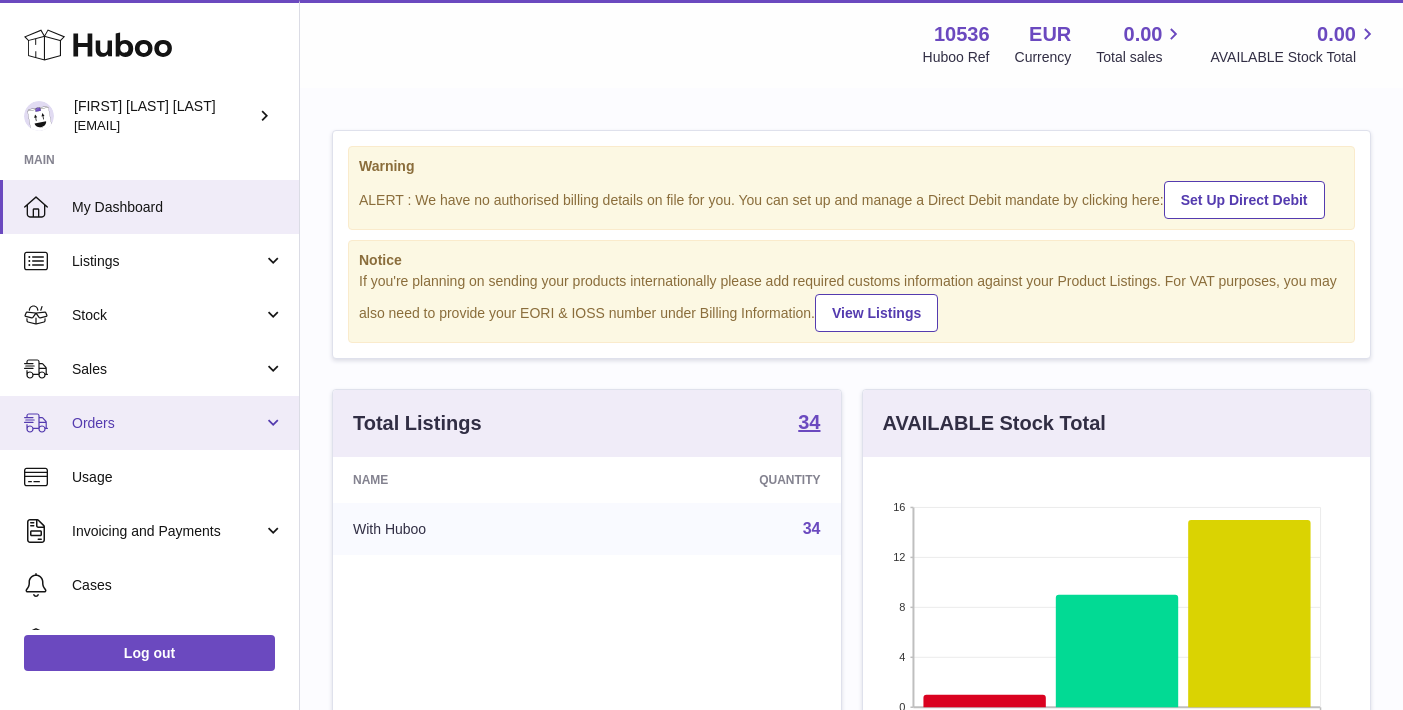 click on "Orders" at bounding box center (149, 423) 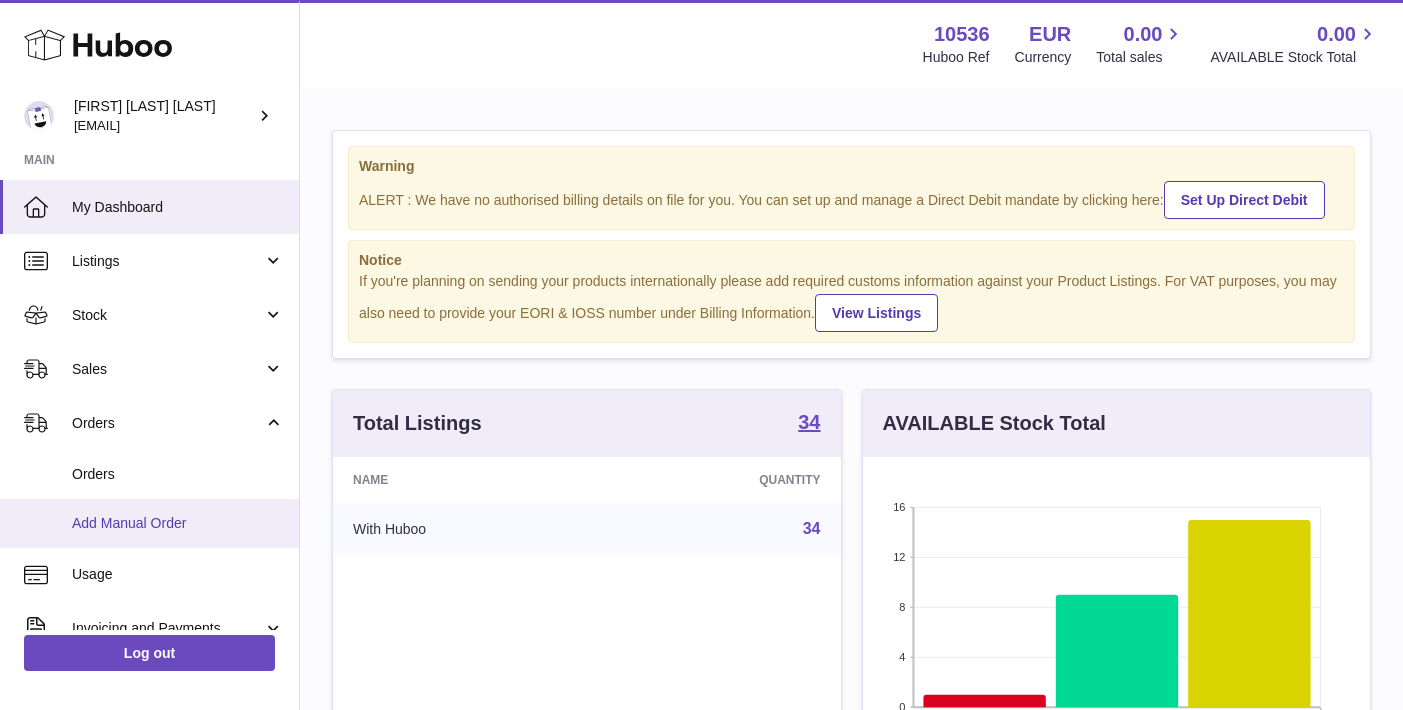 click on "Add Manual Order" at bounding box center [178, 523] 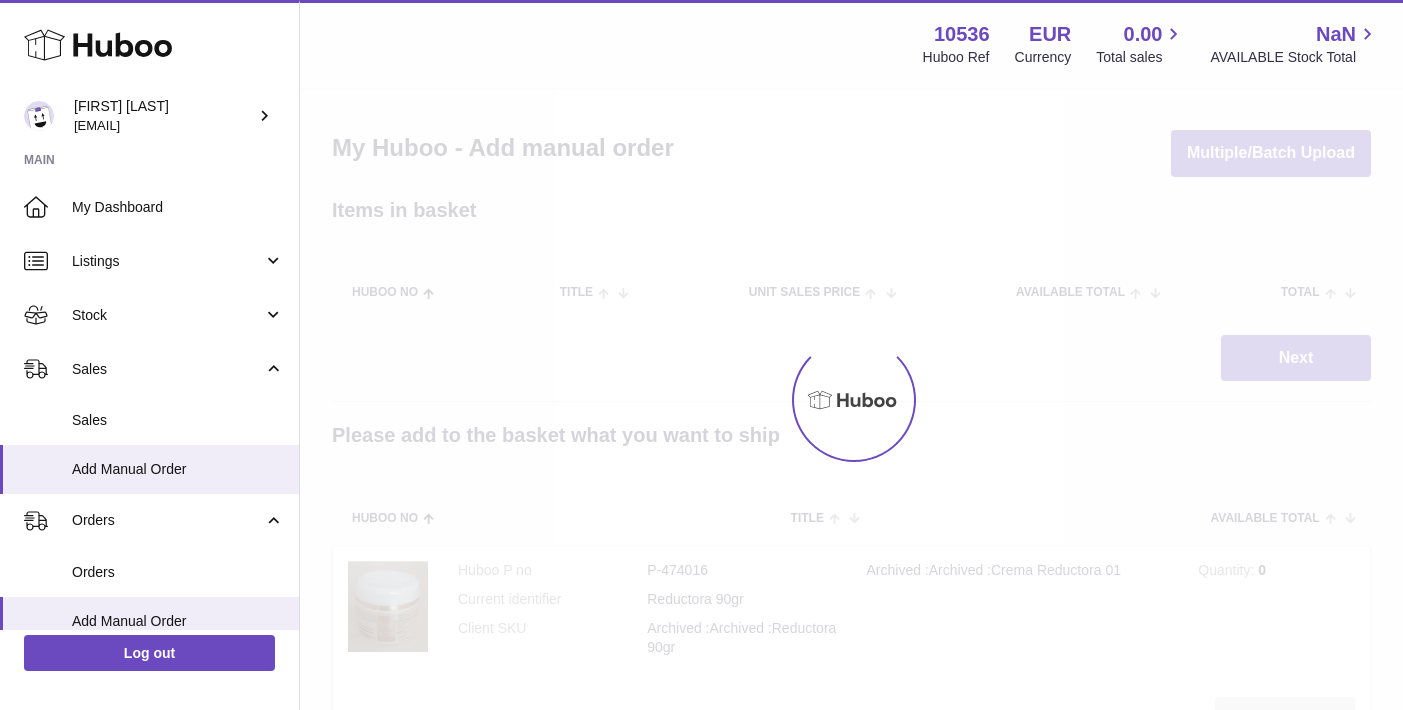 scroll, scrollTop: 0, scrollLeft: 0, axis: both 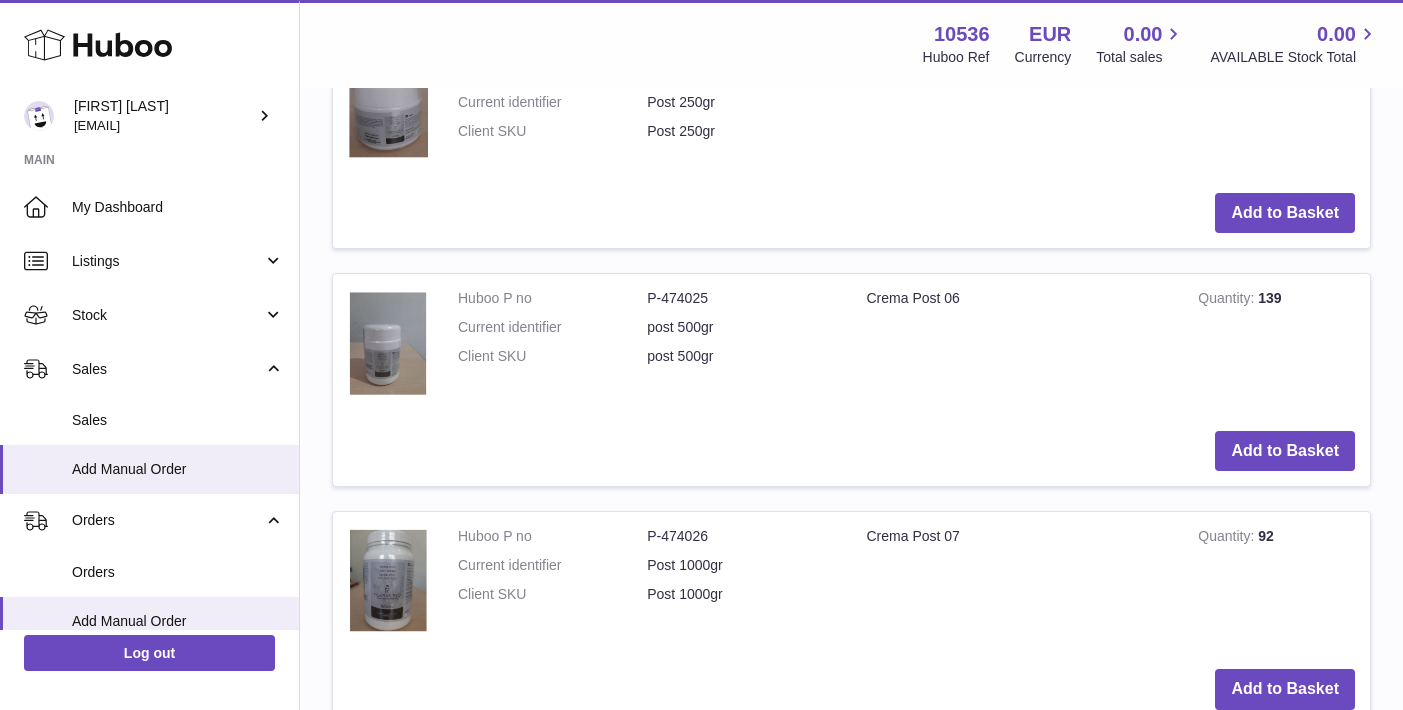 click on "Add to Basket" at bounding box center [851, 451] 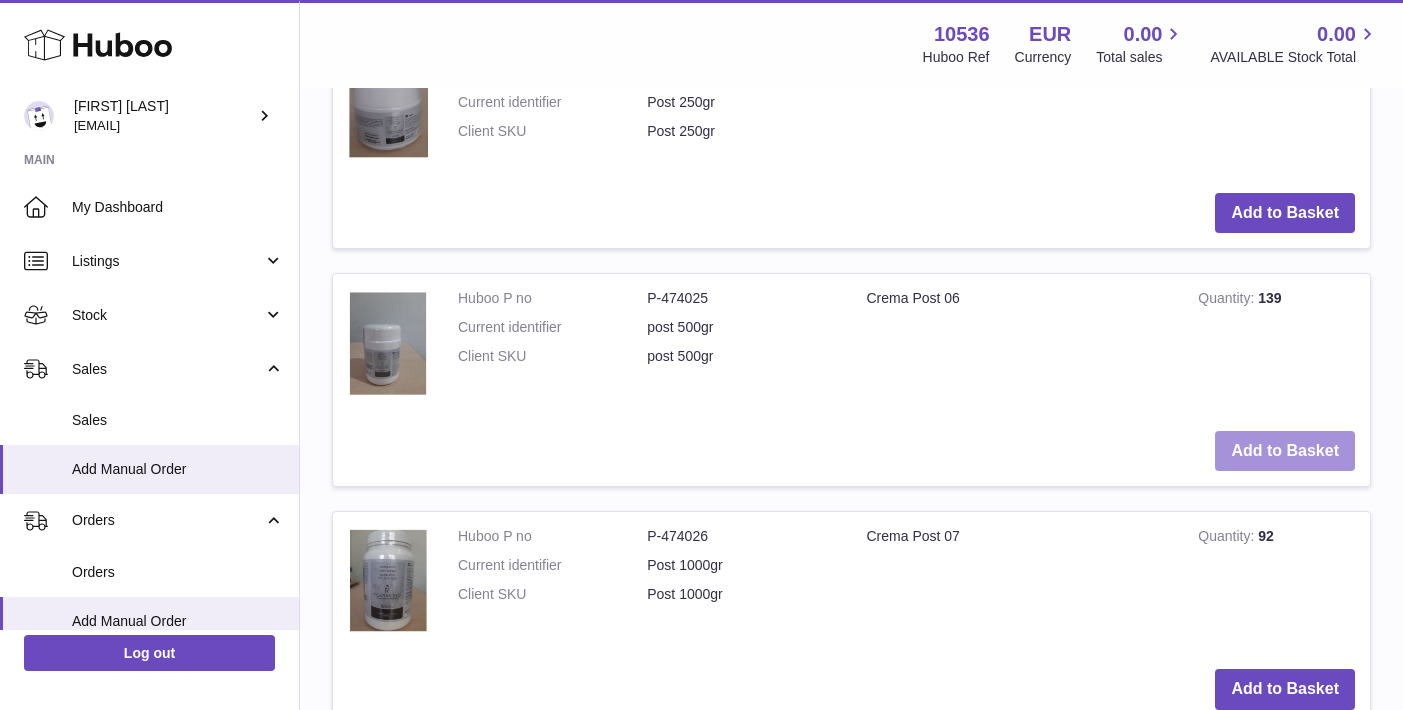click on "Add to Basket" at bounding box center [1285, 451] 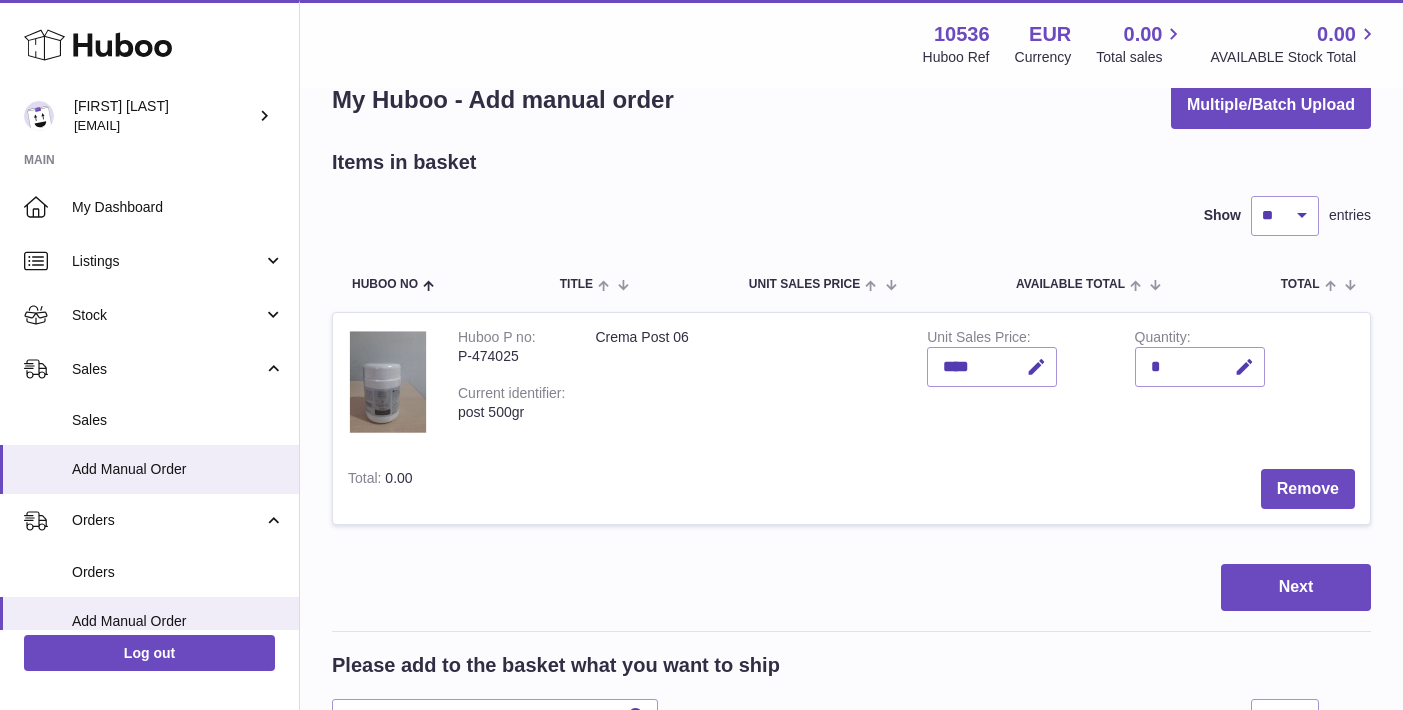scroll, scrollTop: 115, scrollLeft: 0, axis: vertical 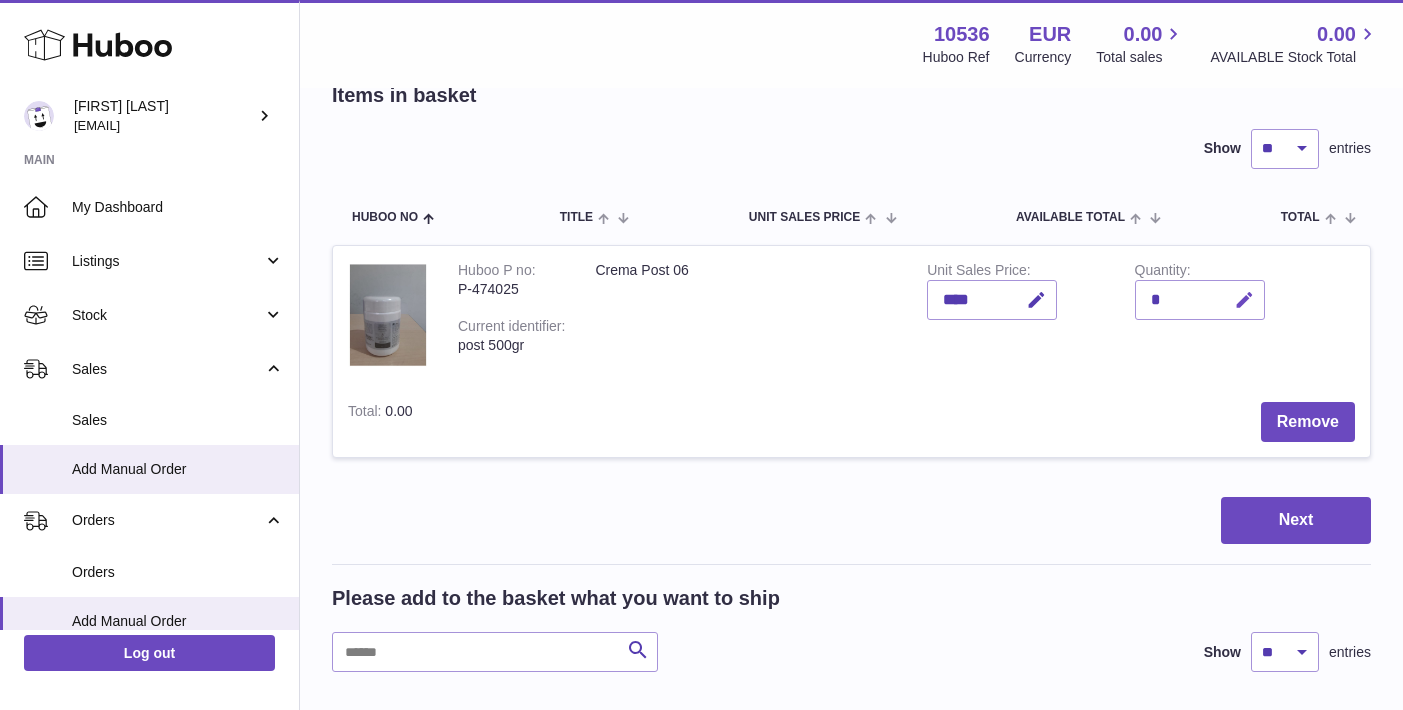 click at bounding box center [1244, 300] 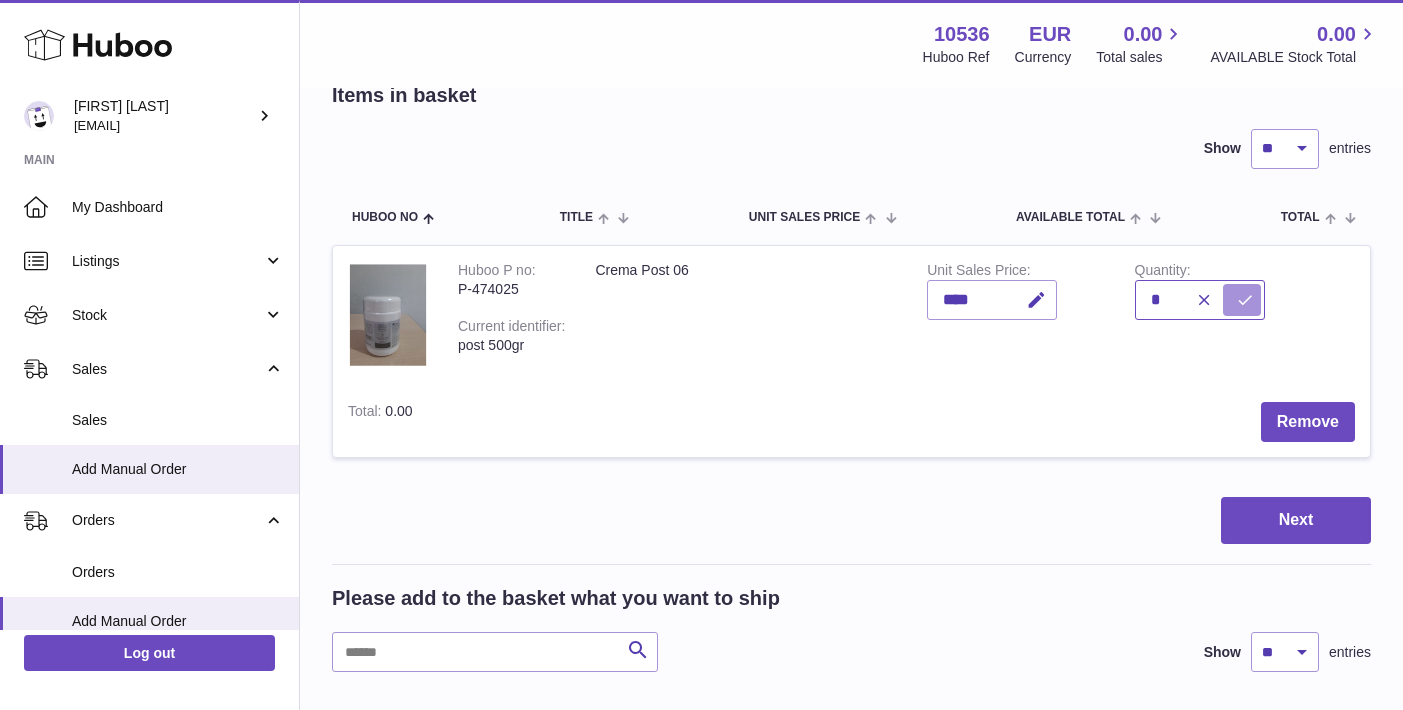 type on "*" 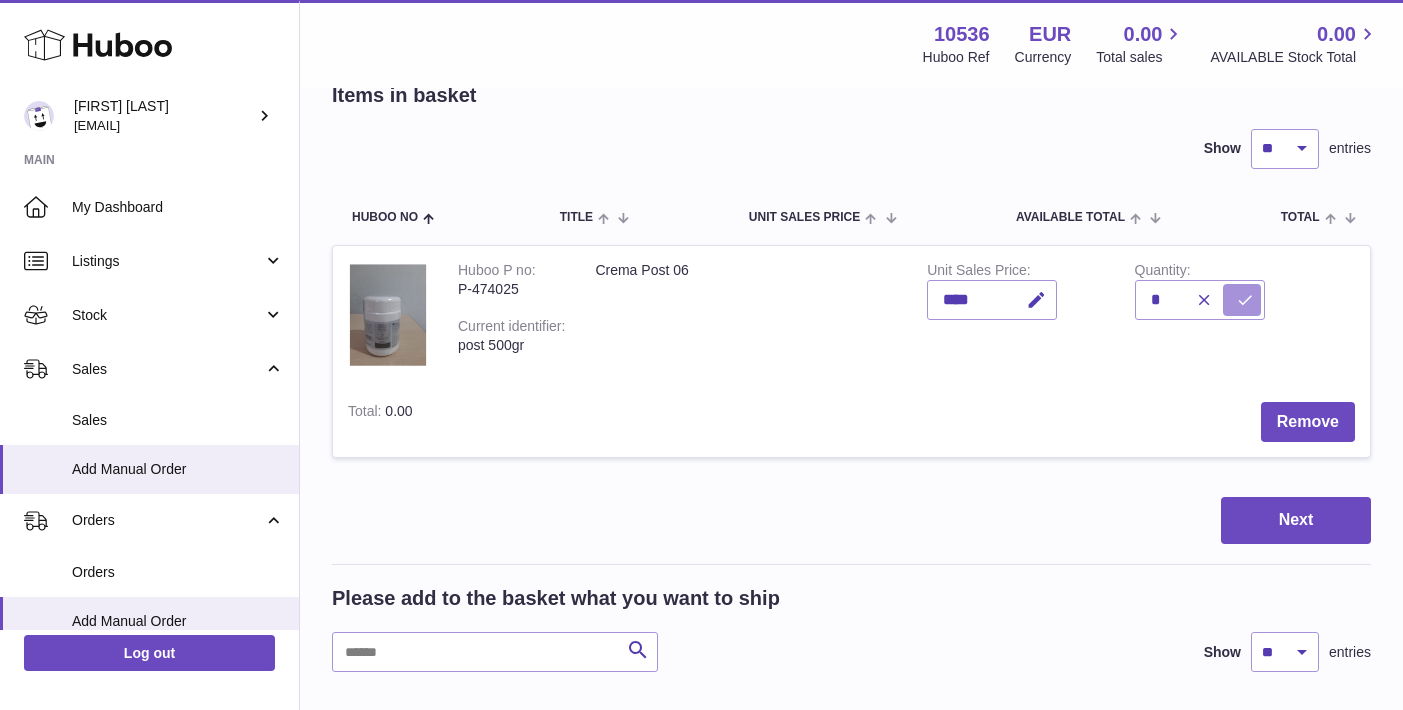 click at bounding box center [1242, 300] 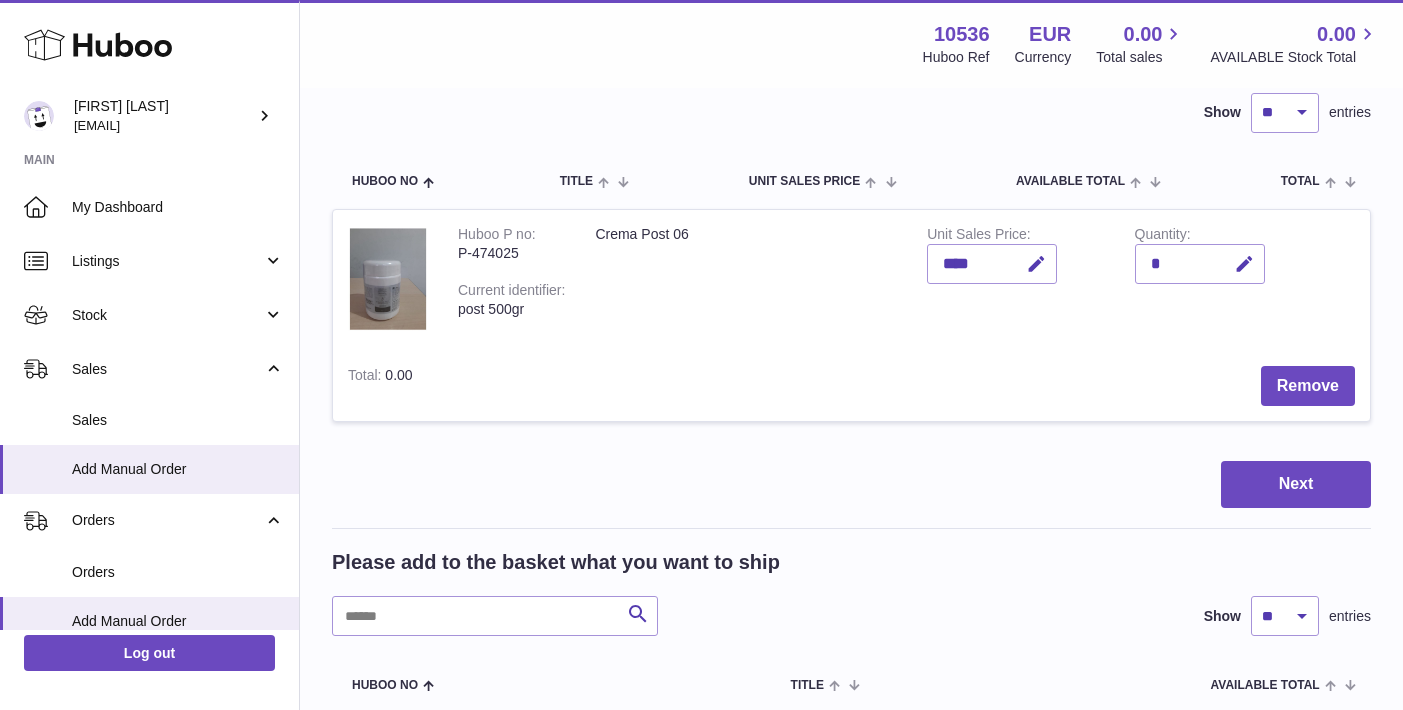 scroll, scrollTop: 179, scrollLeft: 0, axis: vertical 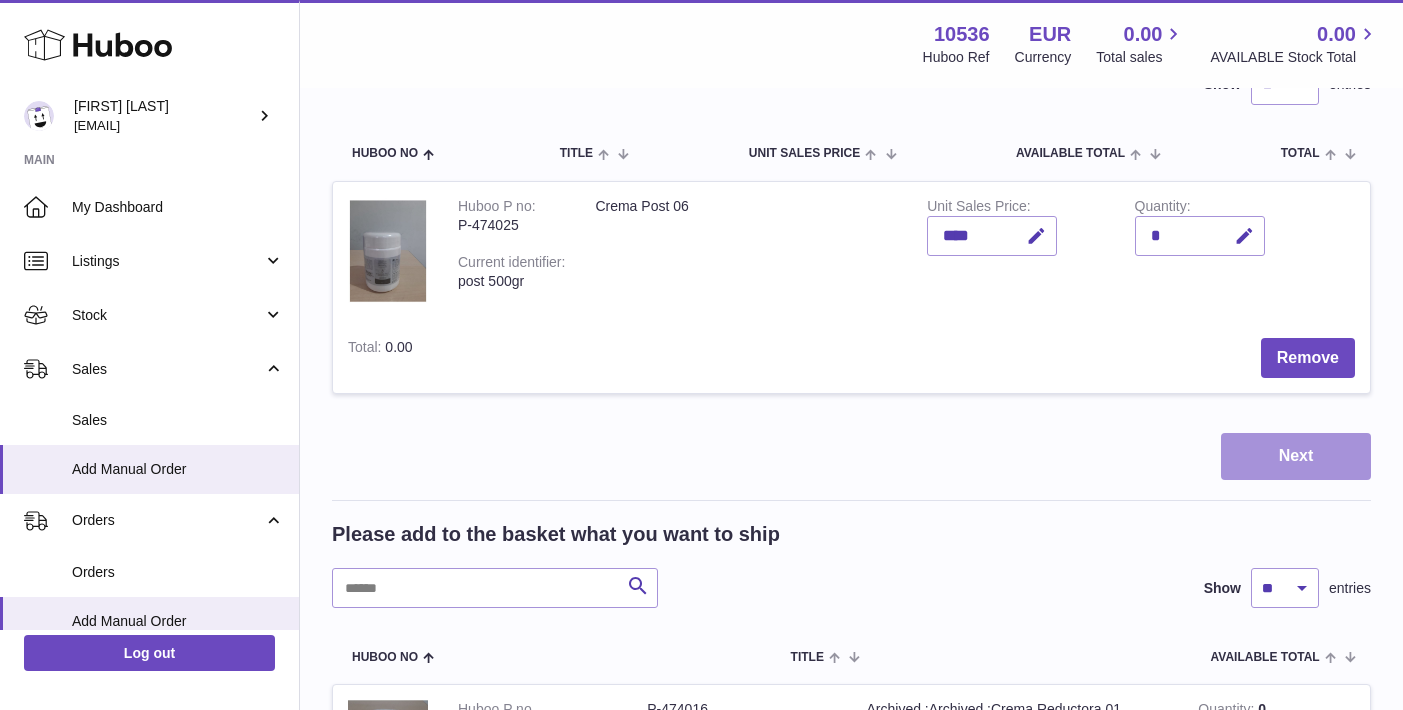click on "Next" at bounding box center [1296, 456] 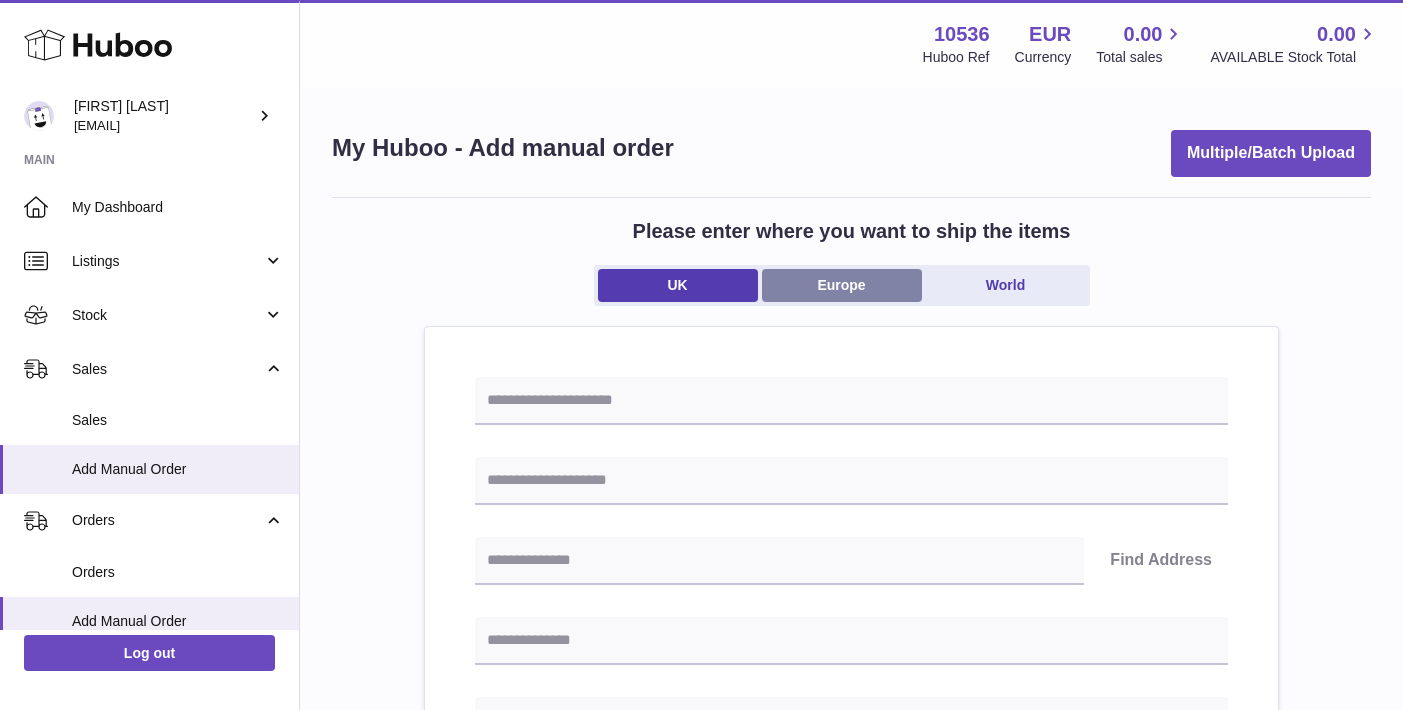 click on "Europe" at bounding box center [842, 285] 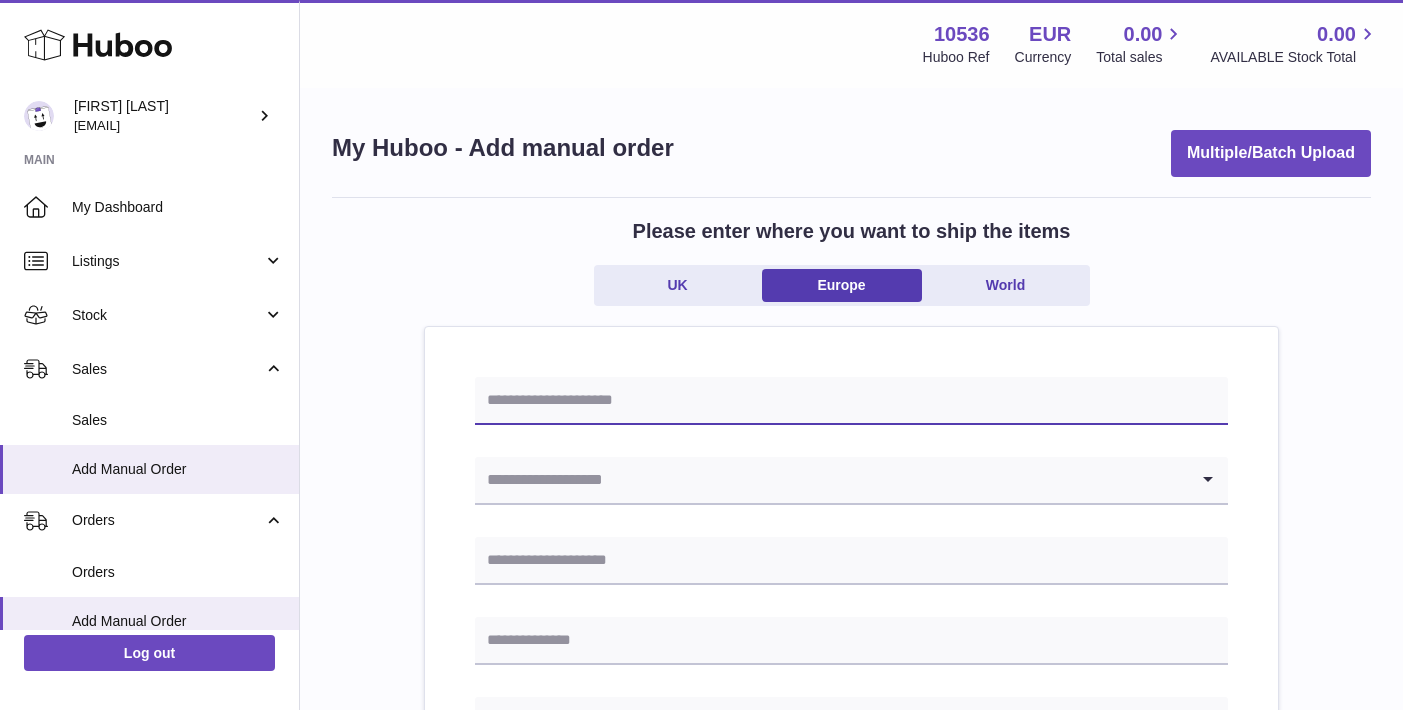 click at bounding box center [851, 401] 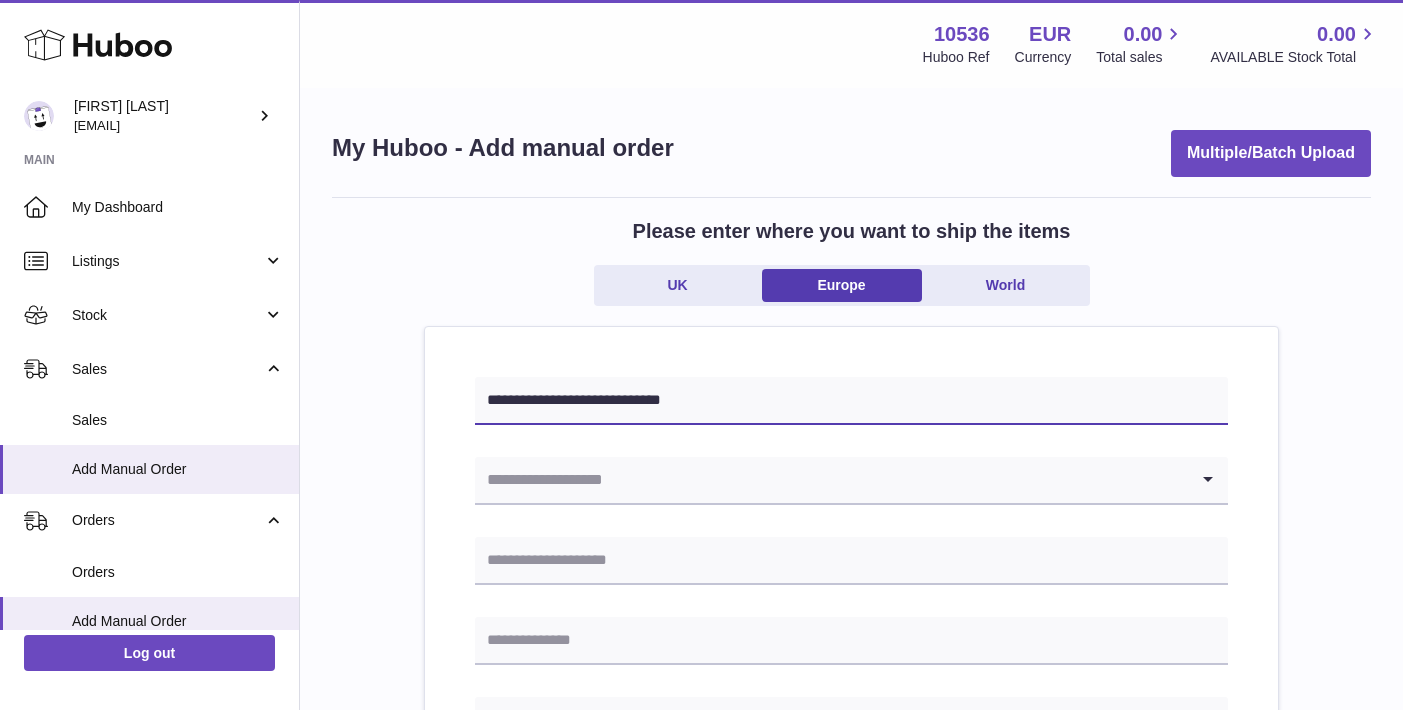 scroll, scrollTop: 83, scrollLeft: 0, axis: vertical 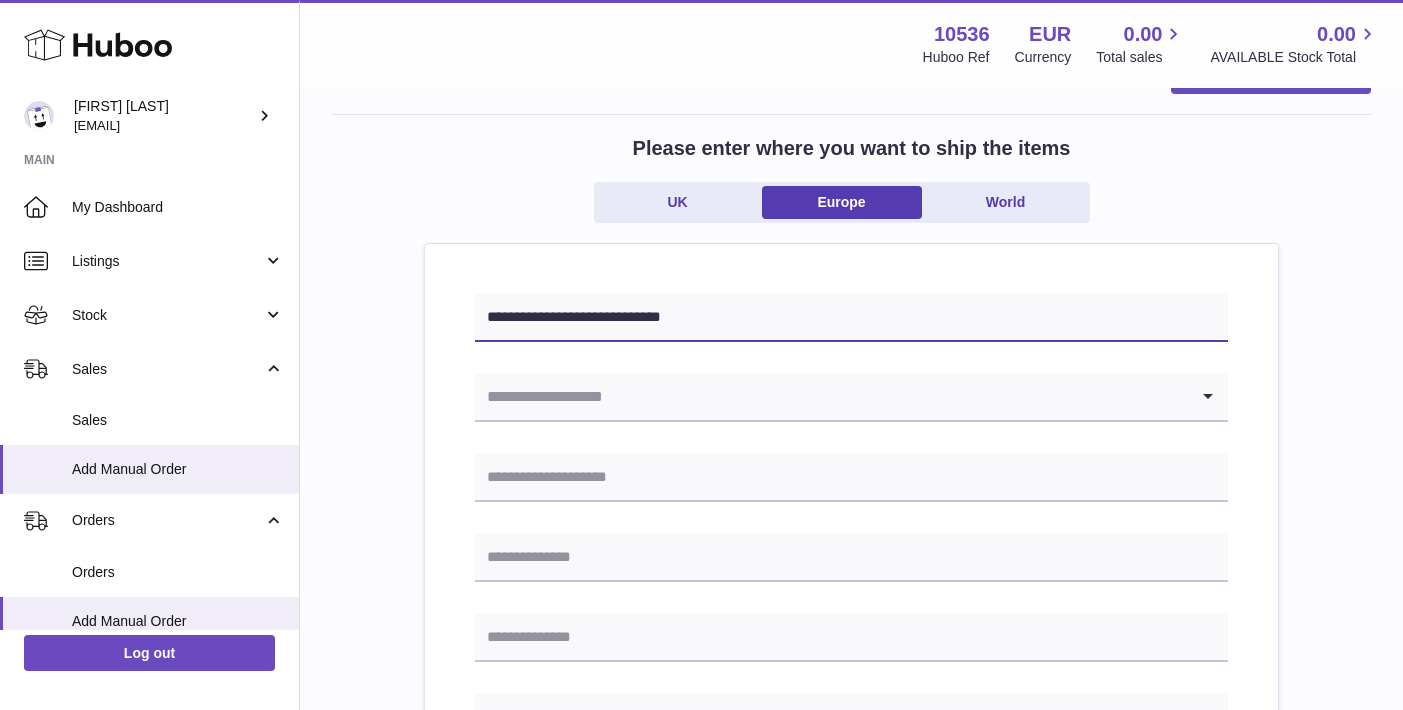 type on "**********" 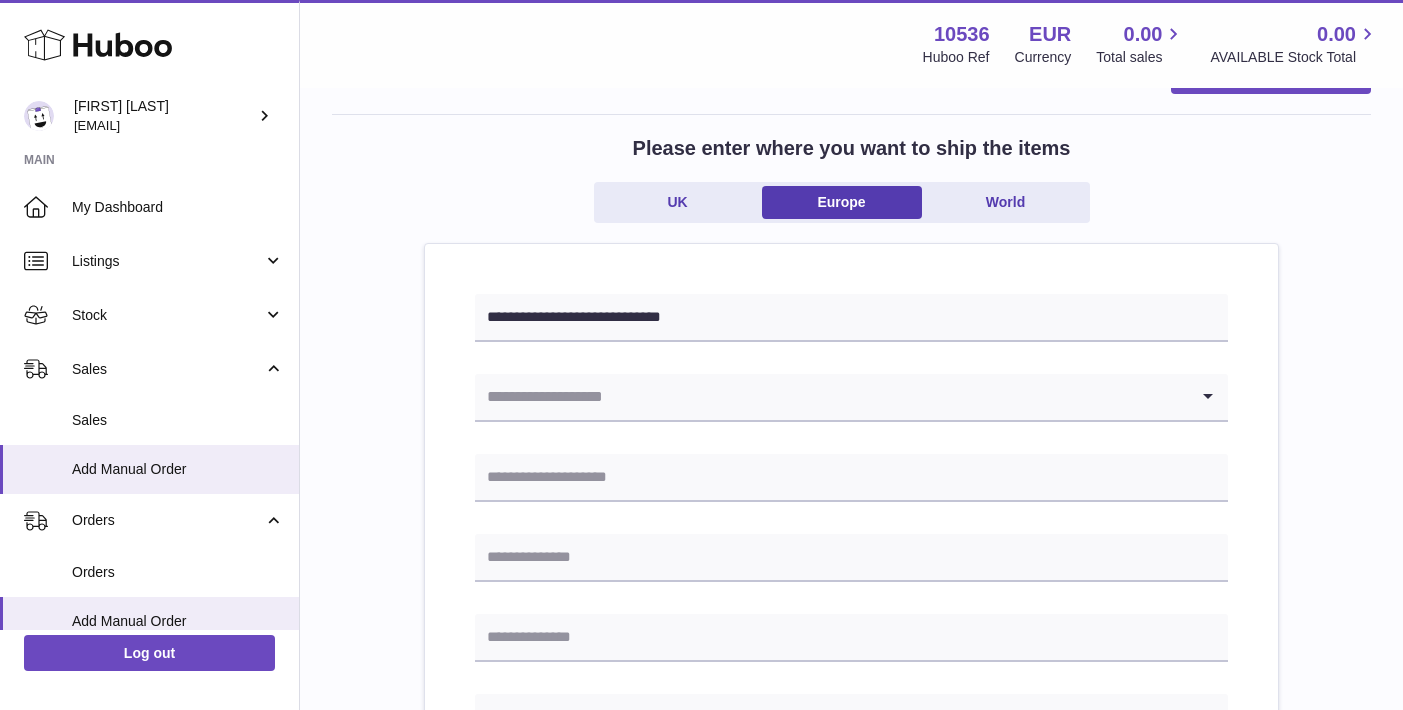 click at bounding box center (831, 397) 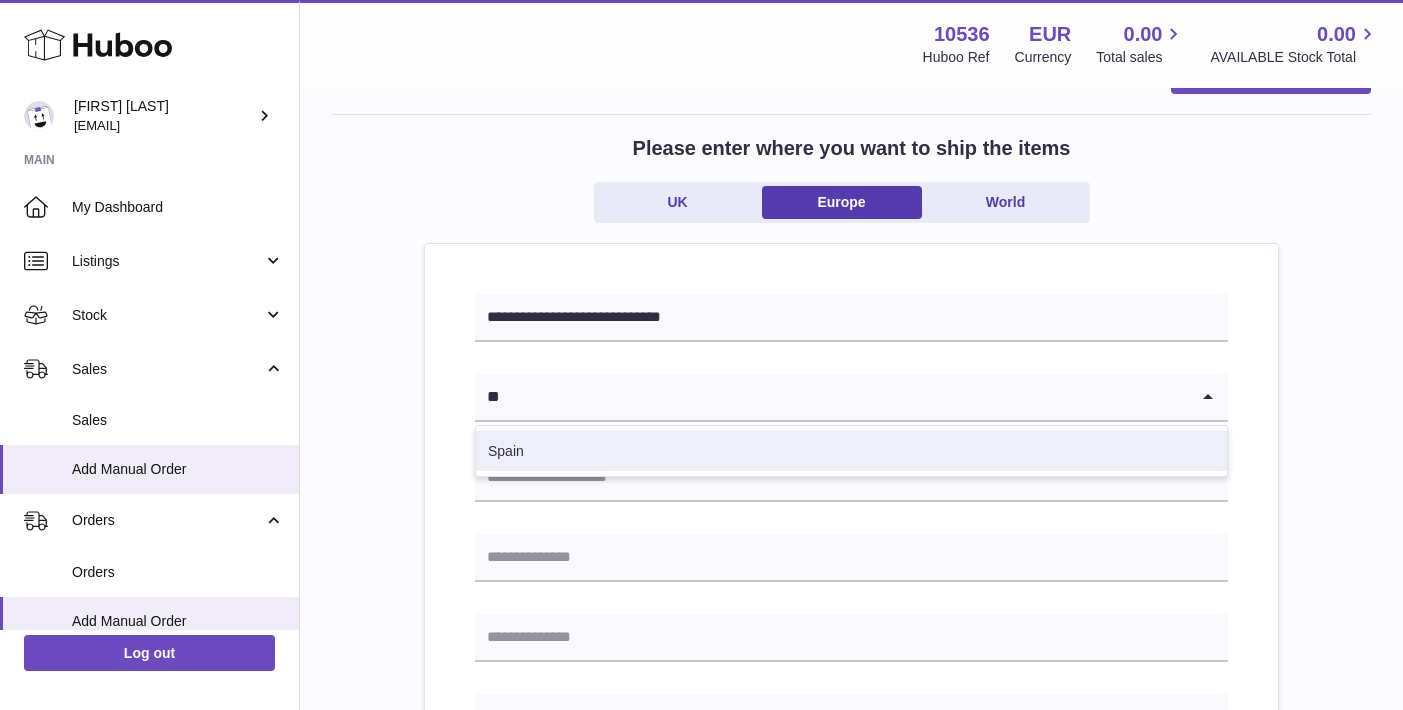 click on "Spain" at bounding box center [851, 451] 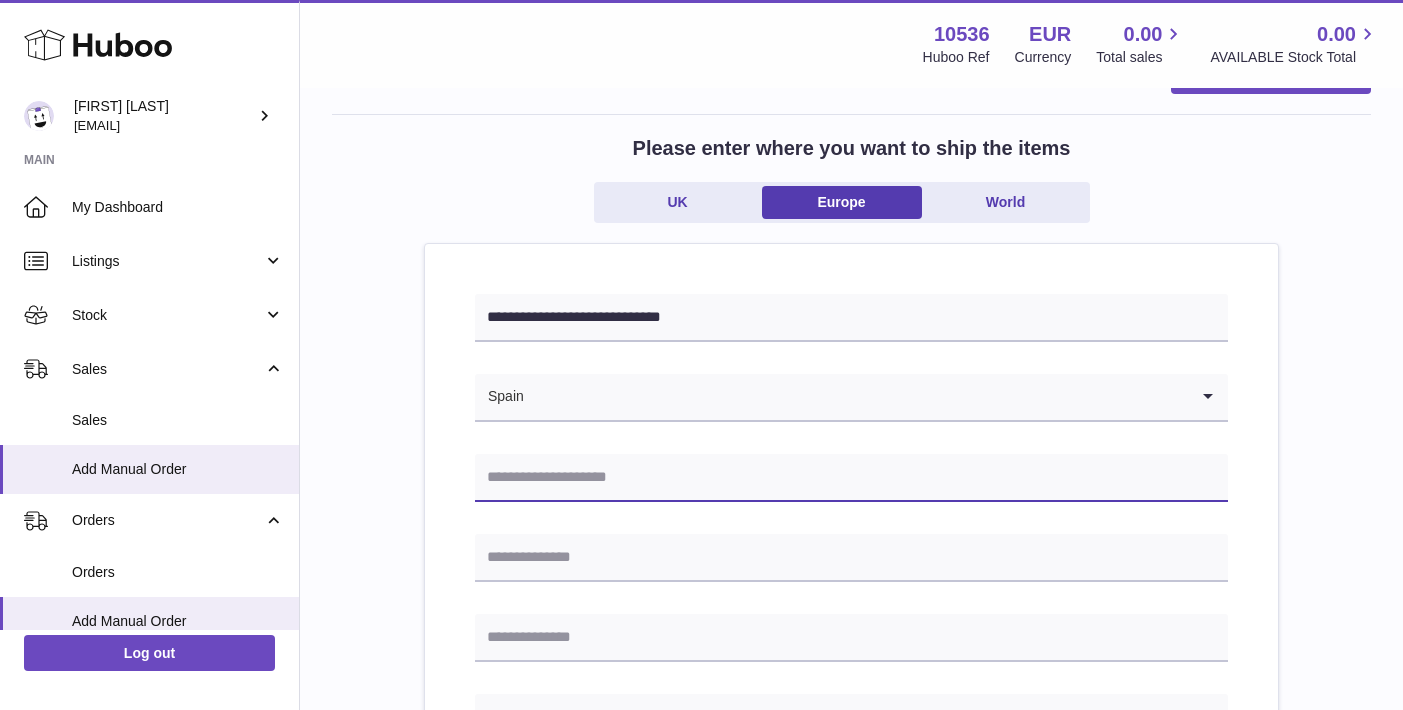 paste on "**********" 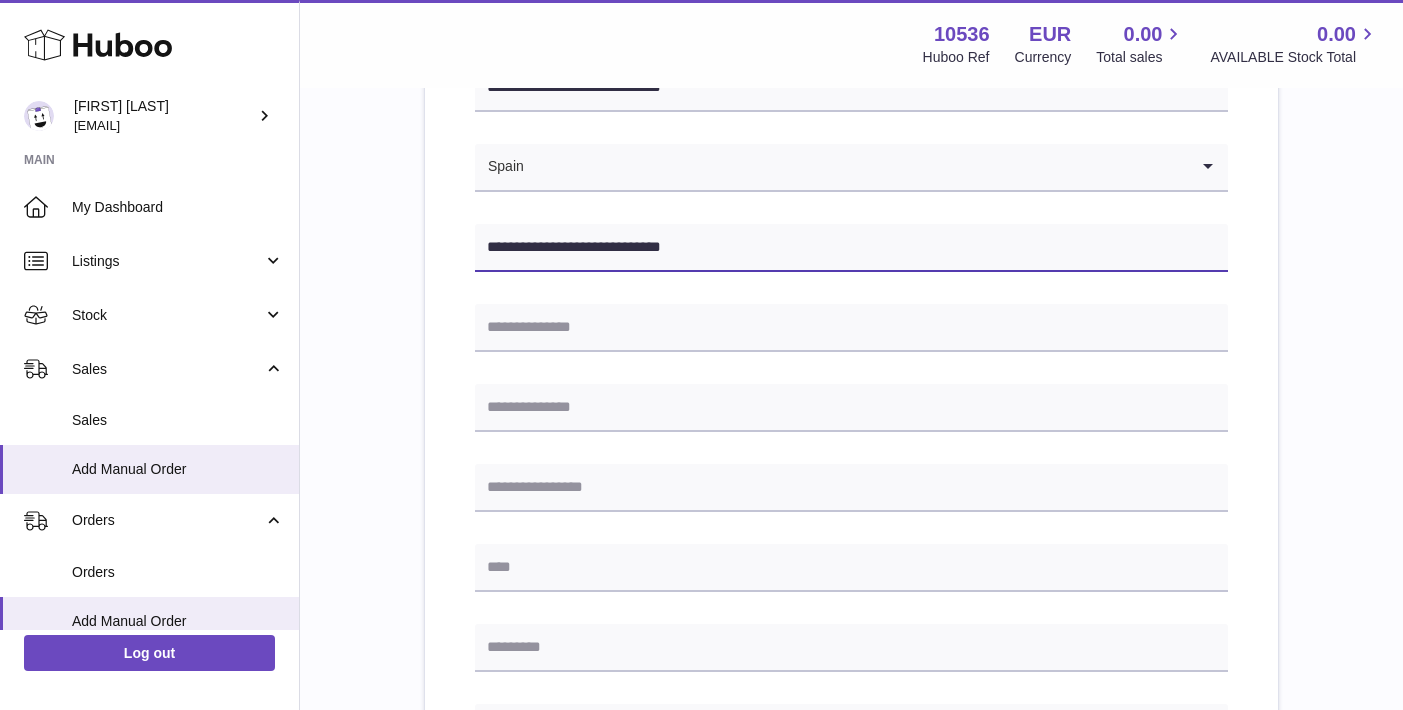 scroll, scrollTop: 411, scrollLeft: 0, axis: vertical 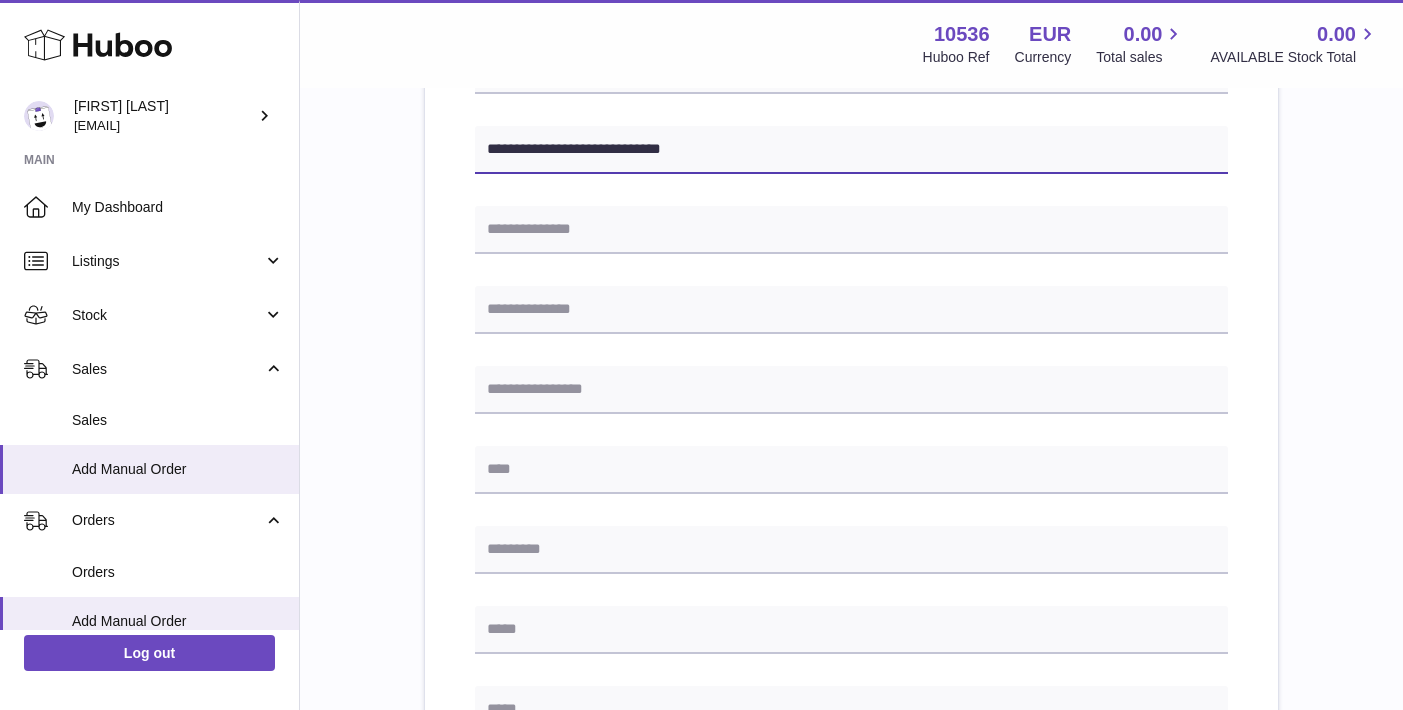 type on "**********" 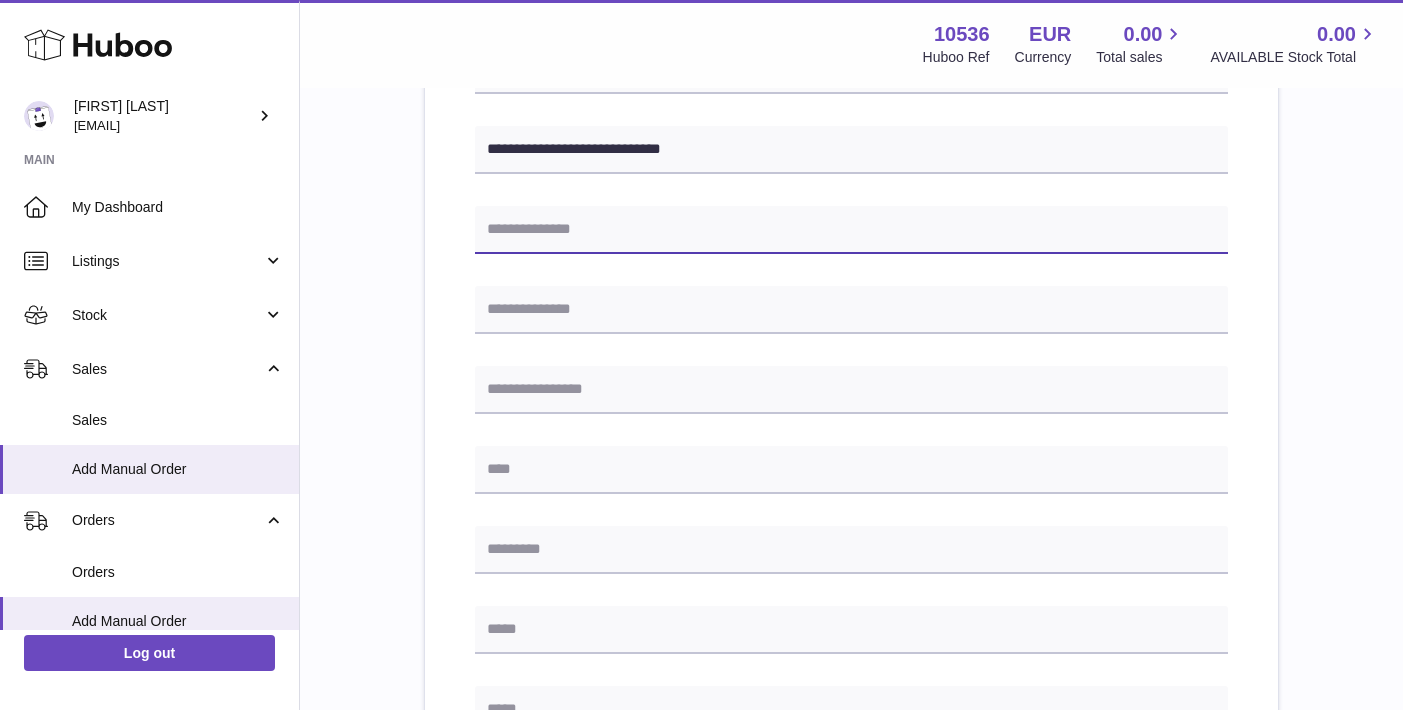 click at bounding box center [851, 230] 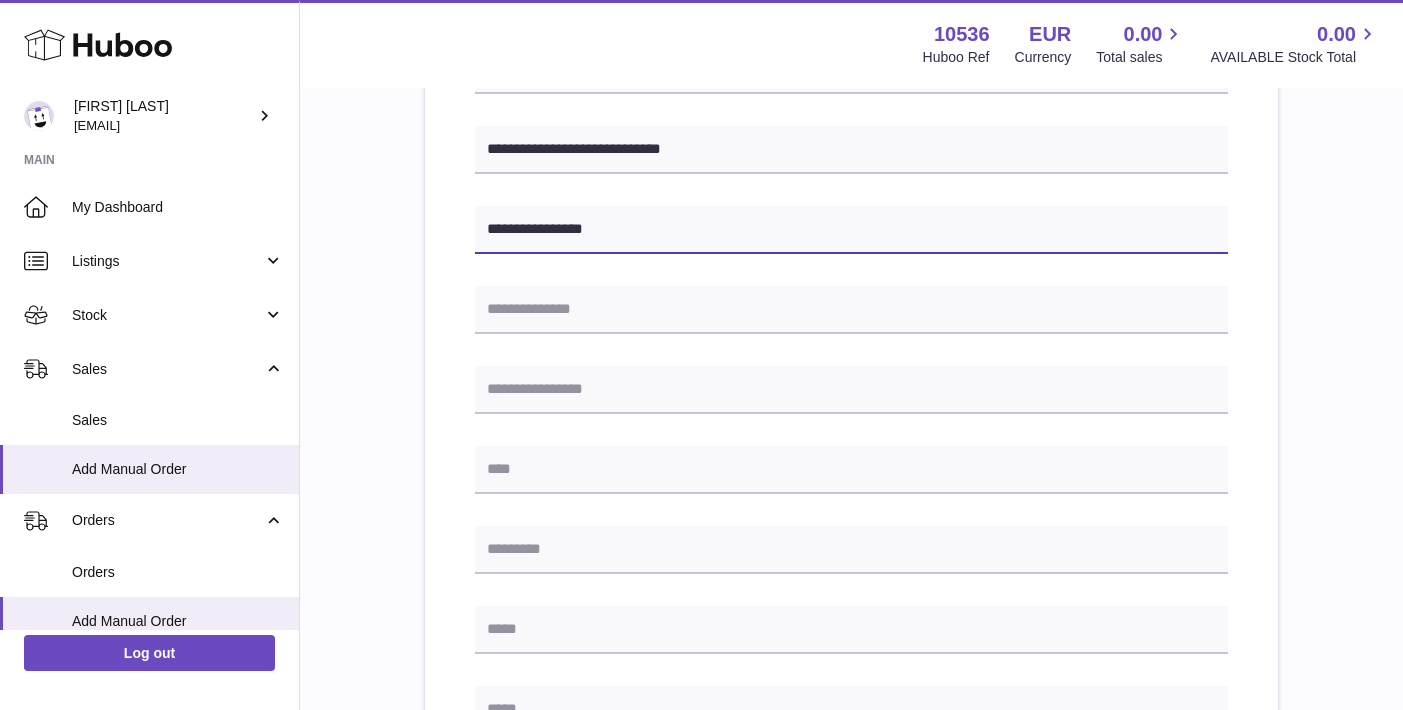 type on "**********" 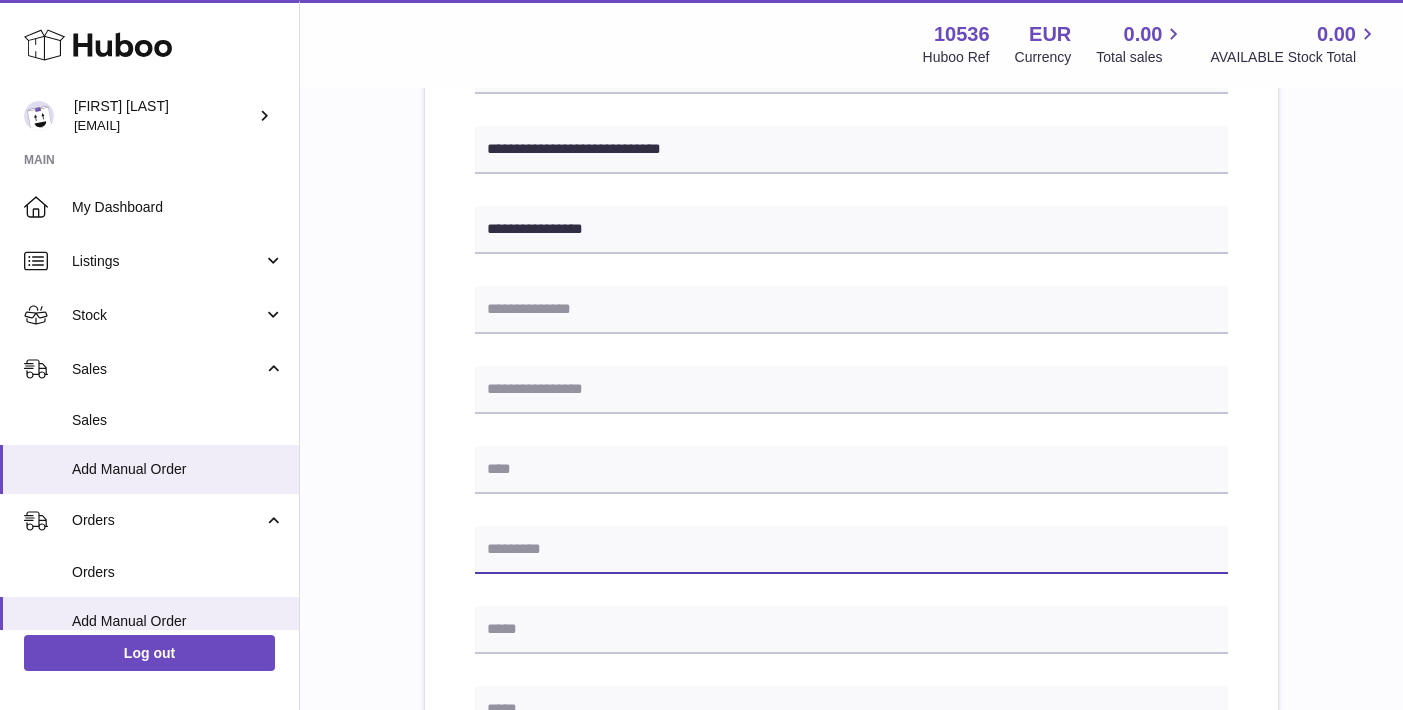 click at bounding box center [851, 550] 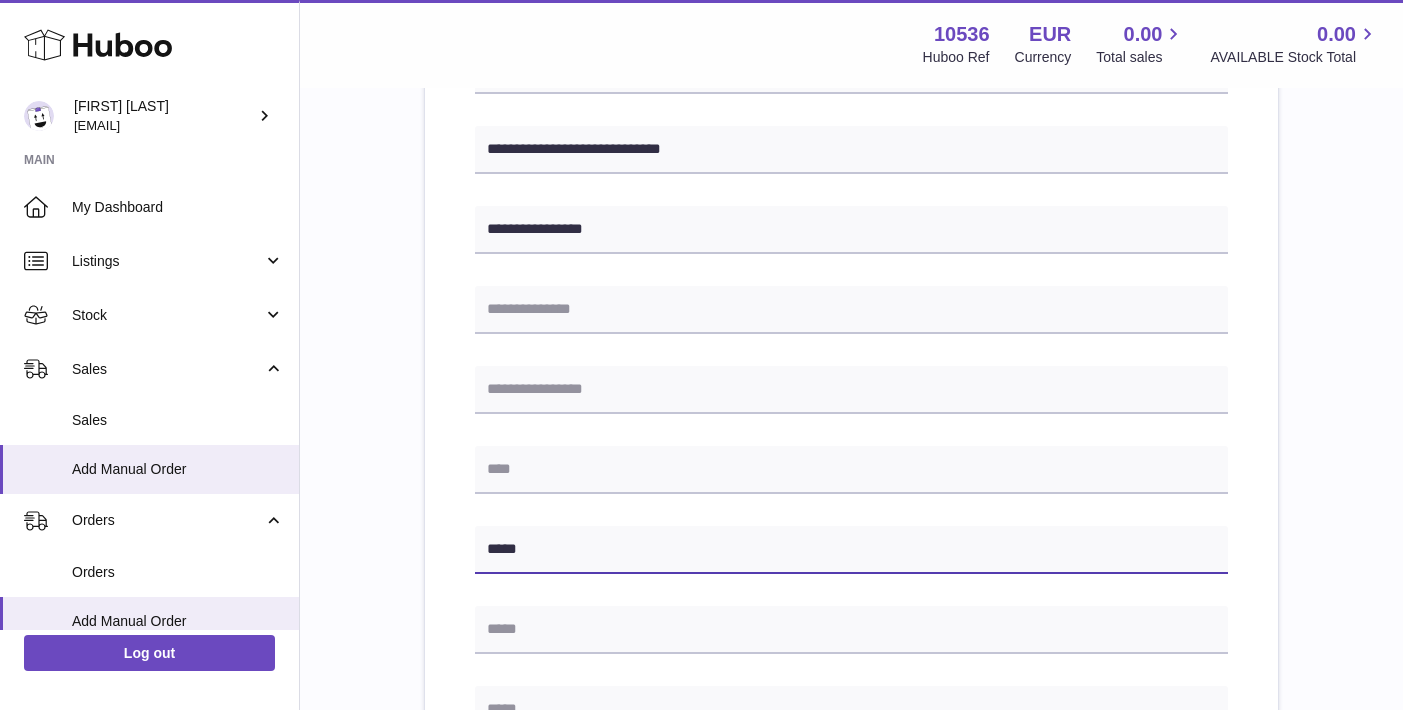 type on "*****" 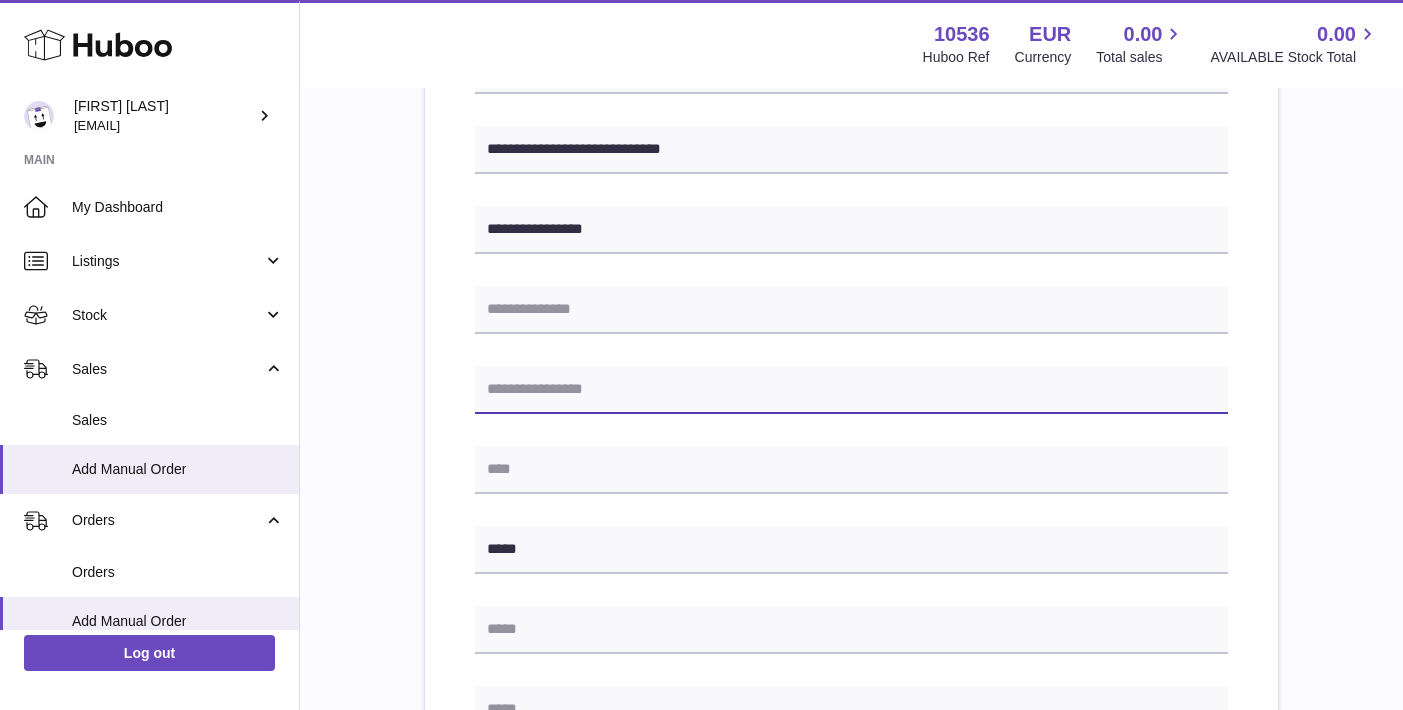 click at bounding box center [851, 390] 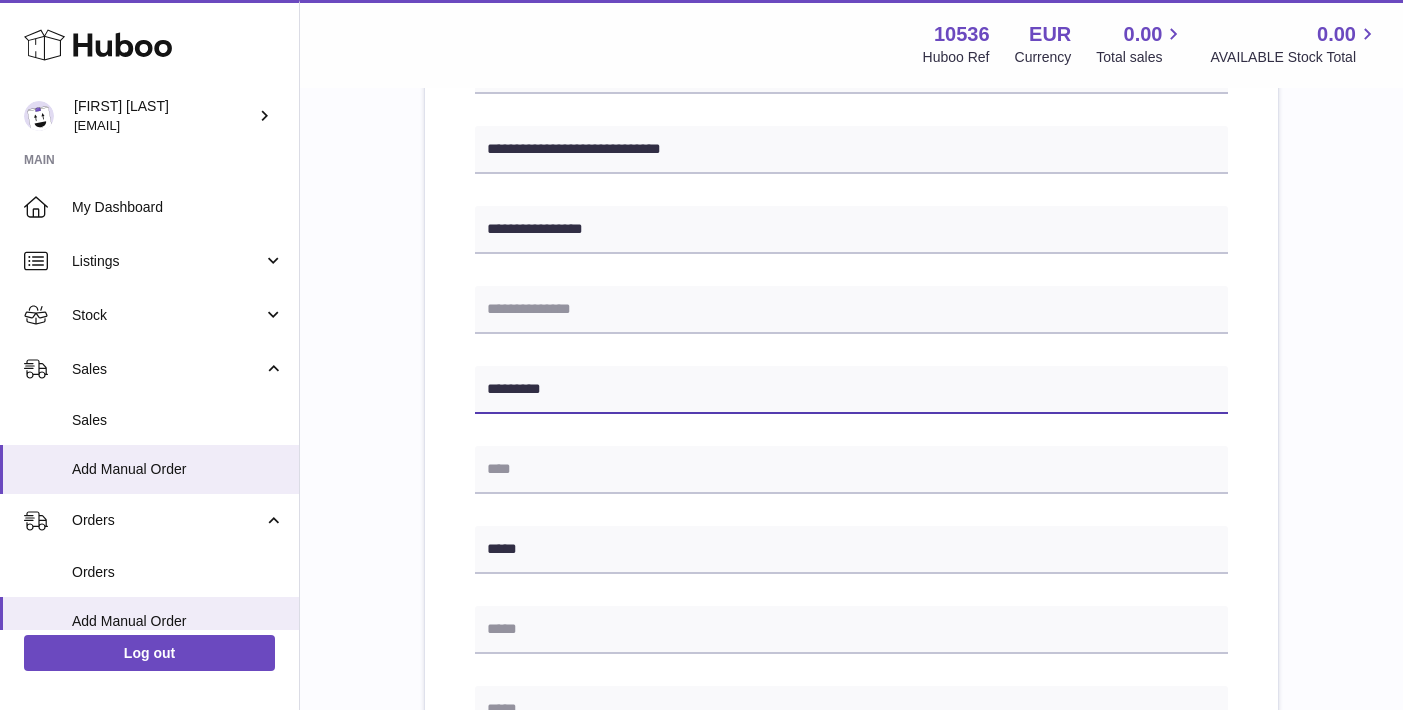 type on "*********" 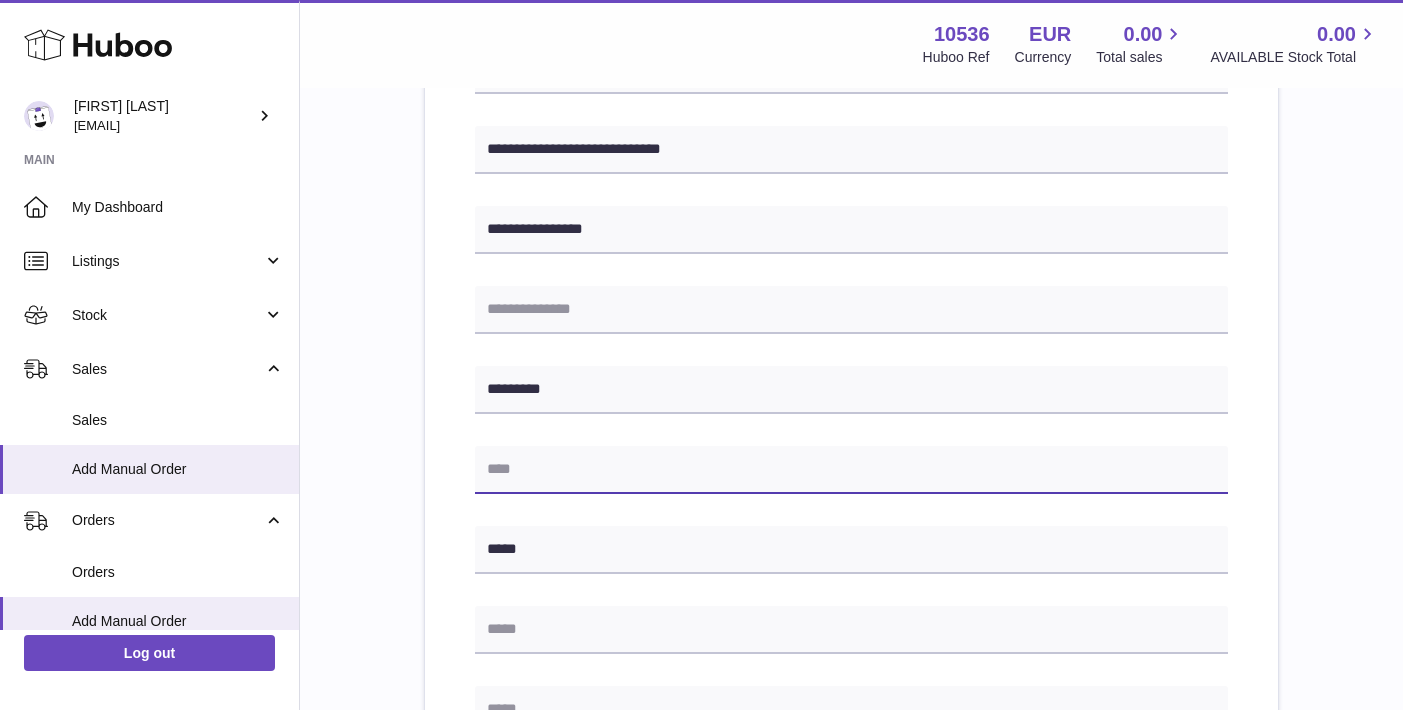 click at bounding box center (851, 470) 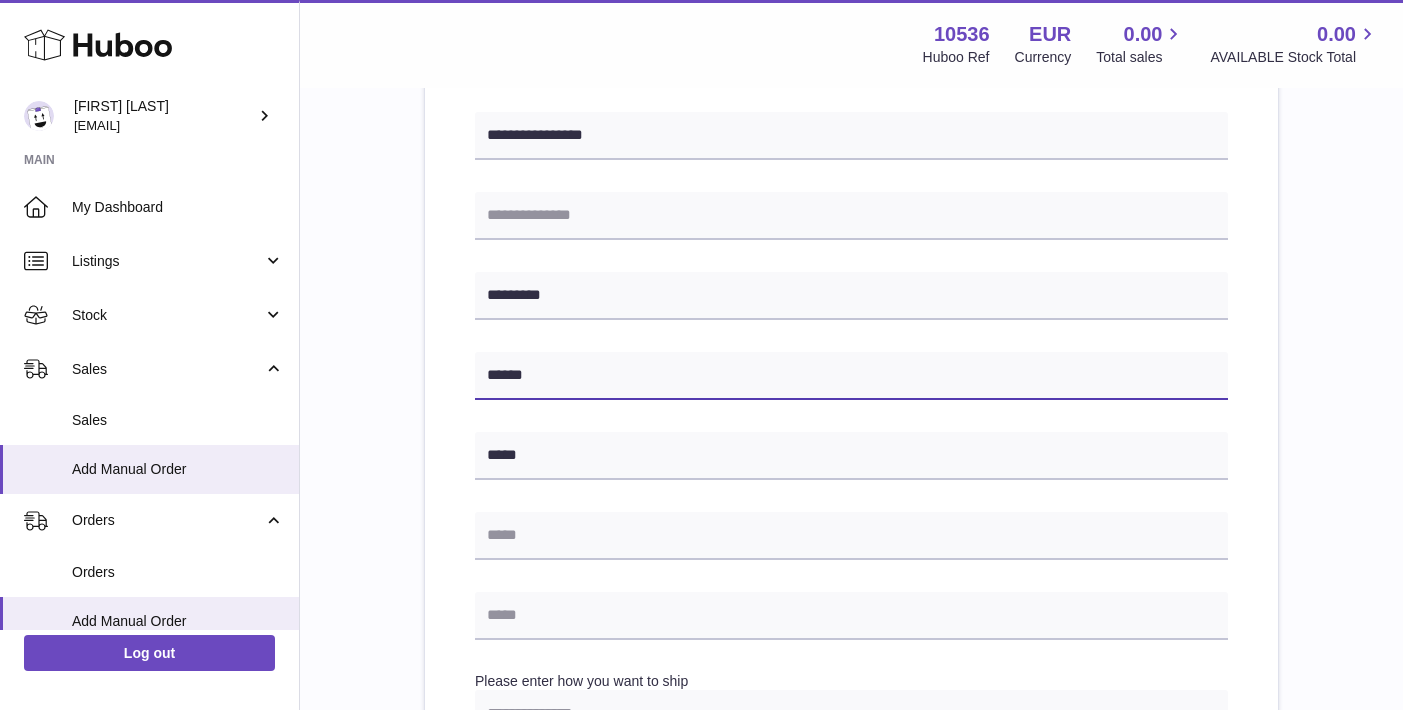 scroll, scrollTop: 641, scrollLeft: 0, axis: vertical 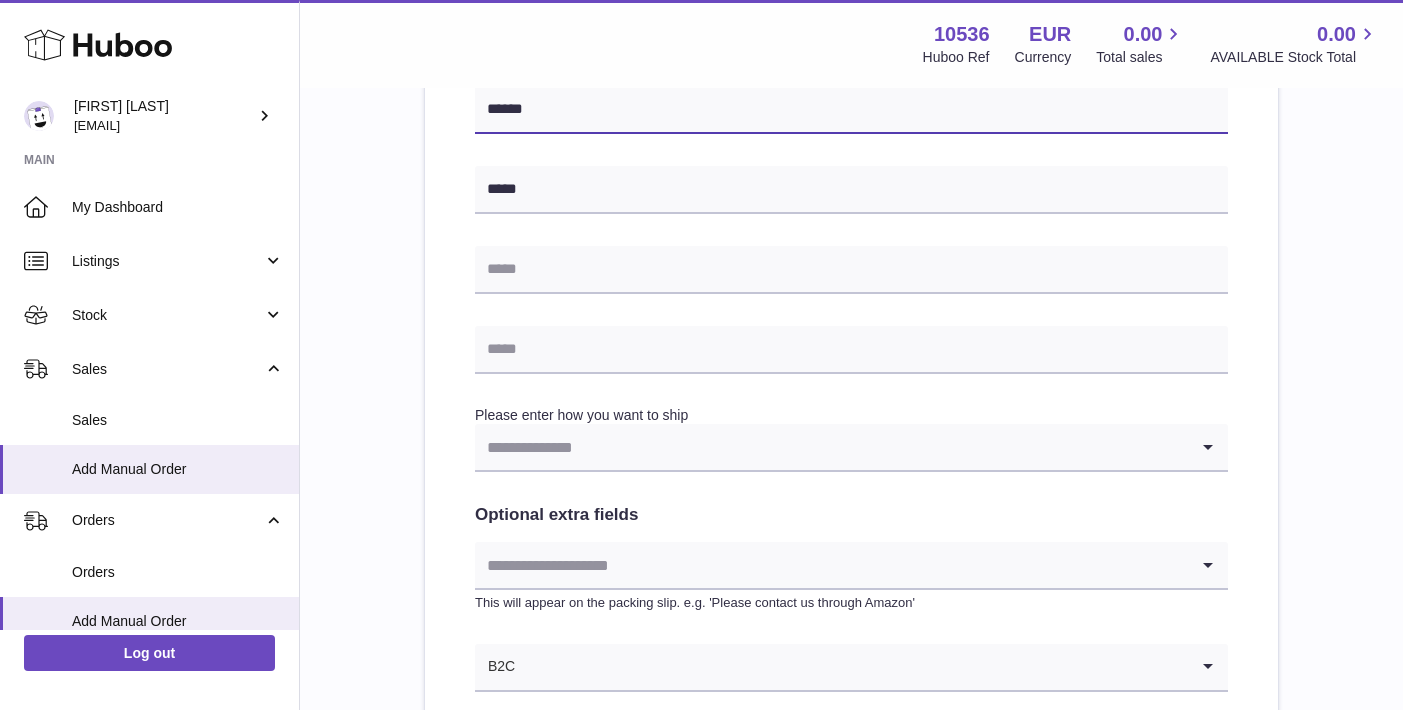 type on "******" 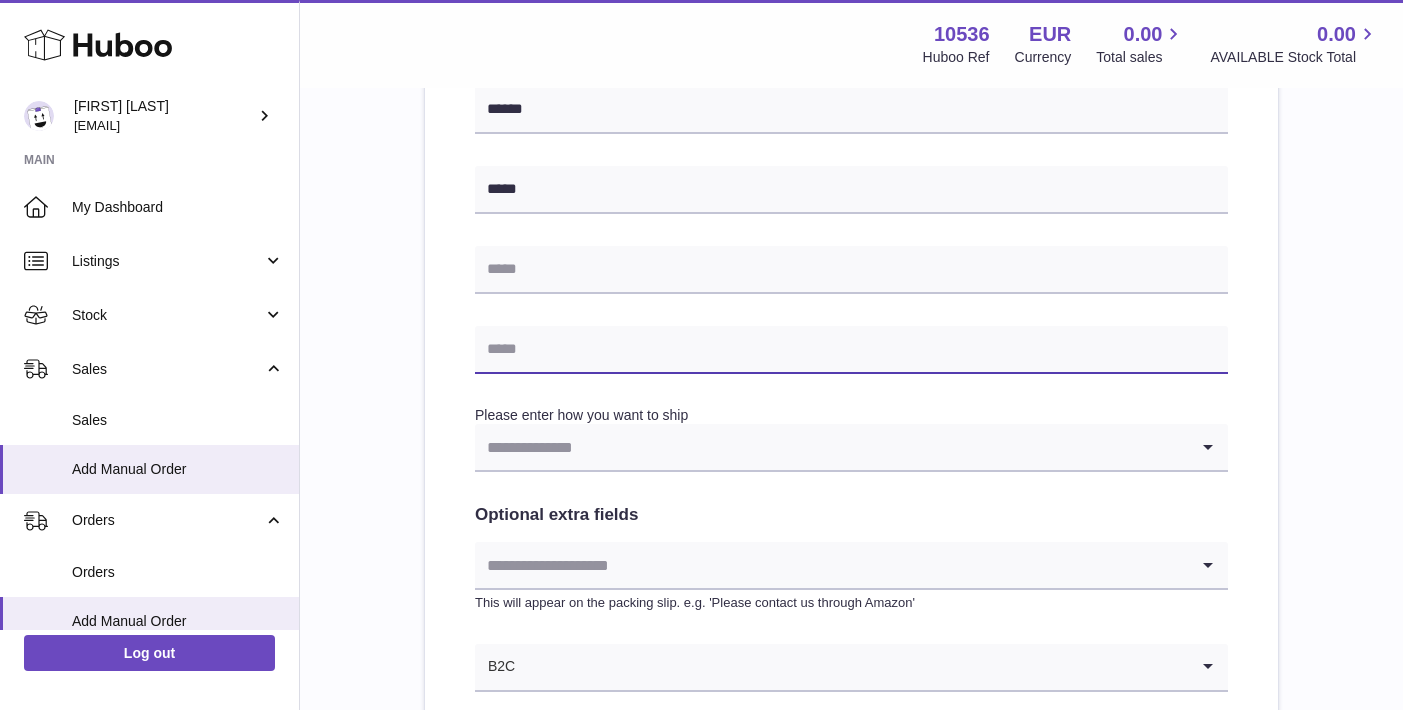 click at bounding box center (851, 350) 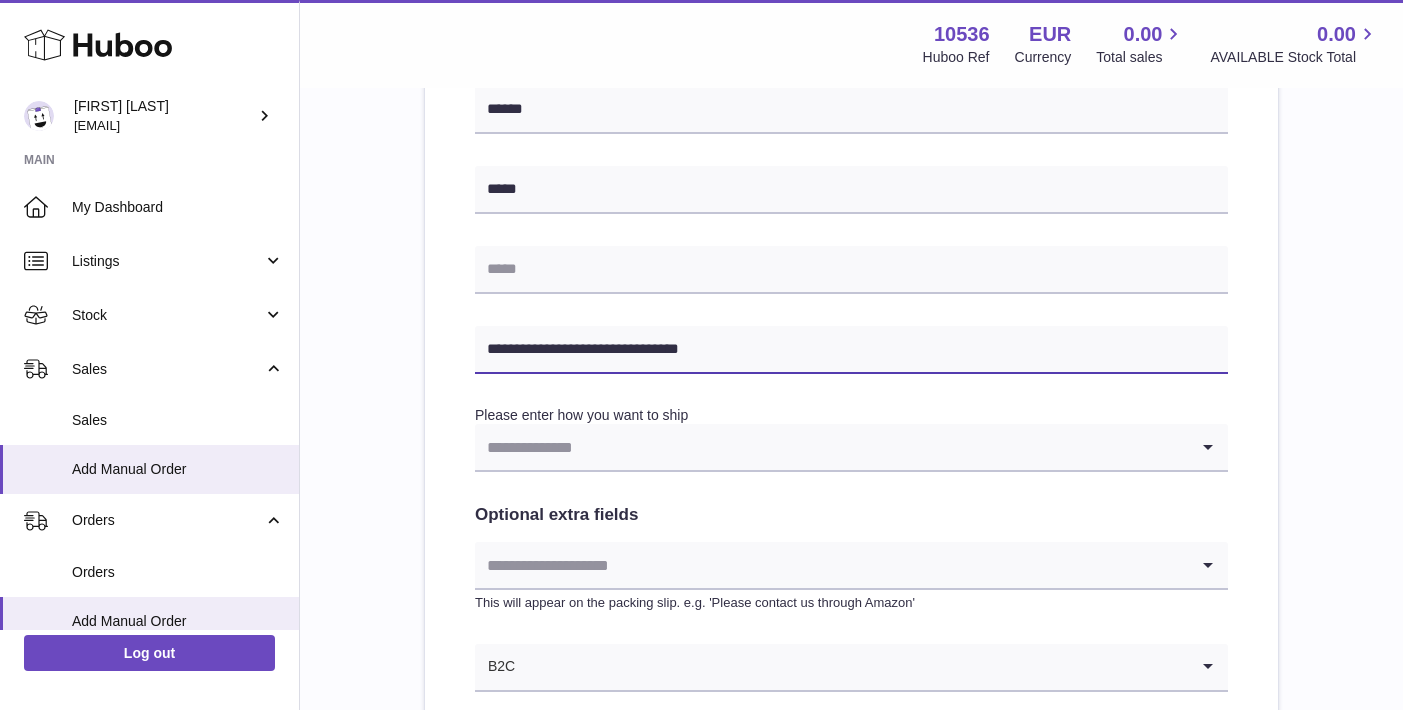 type on "**********" 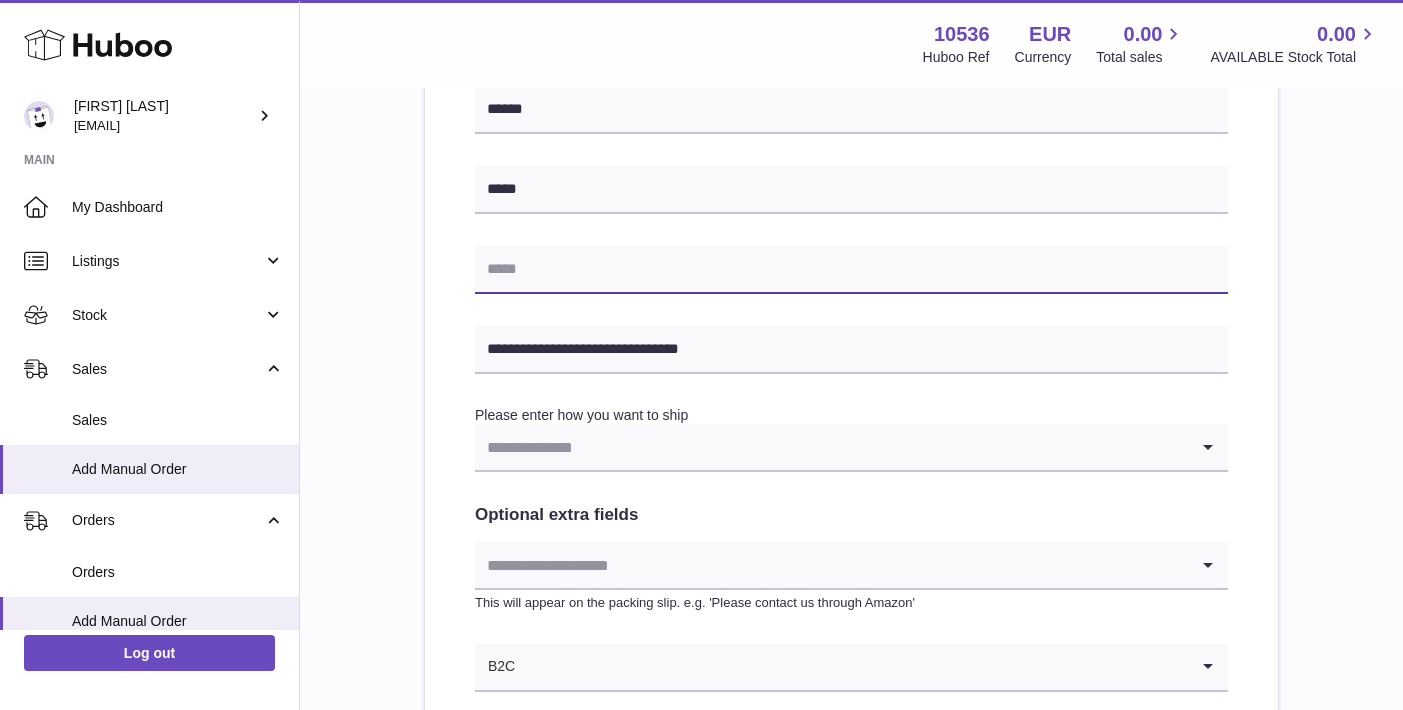 click at bounding box center [851, 270] 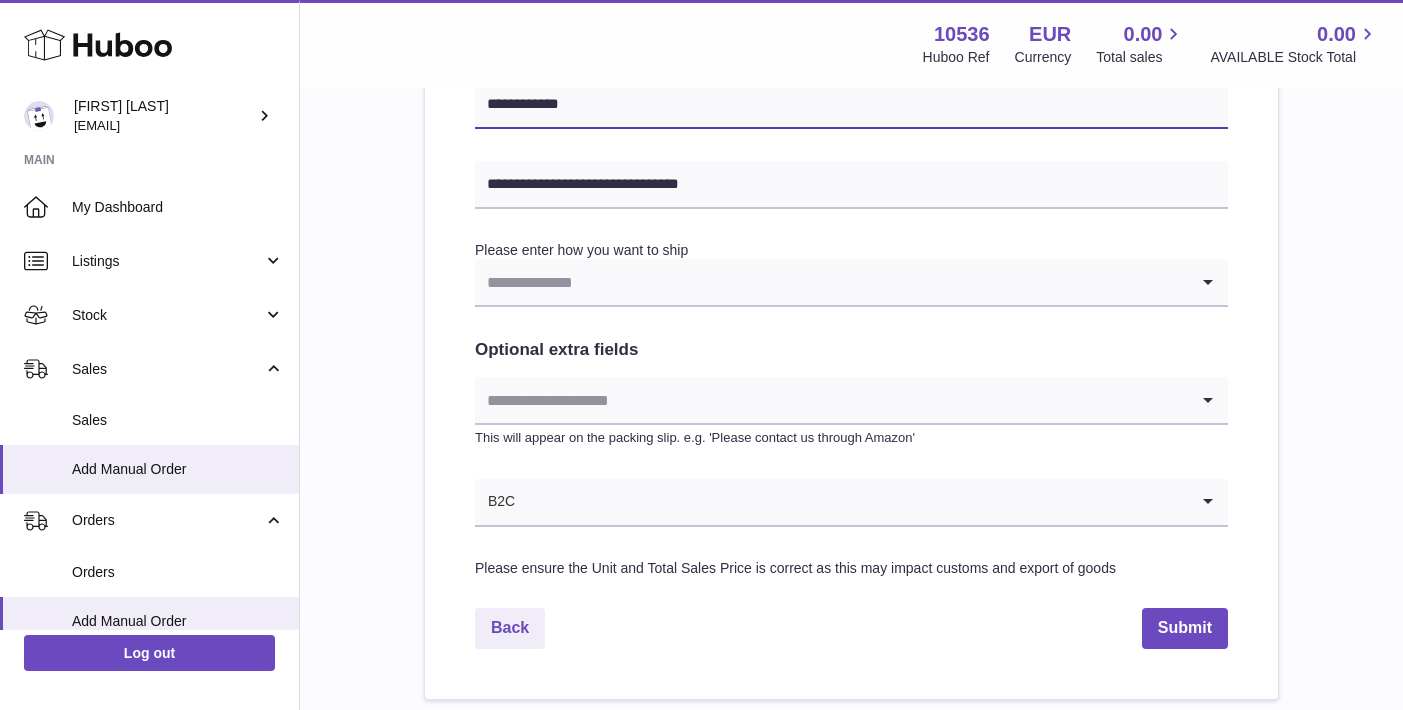 scroll, scrollTop: 1004, scrollLeft: 0, axis: vertical 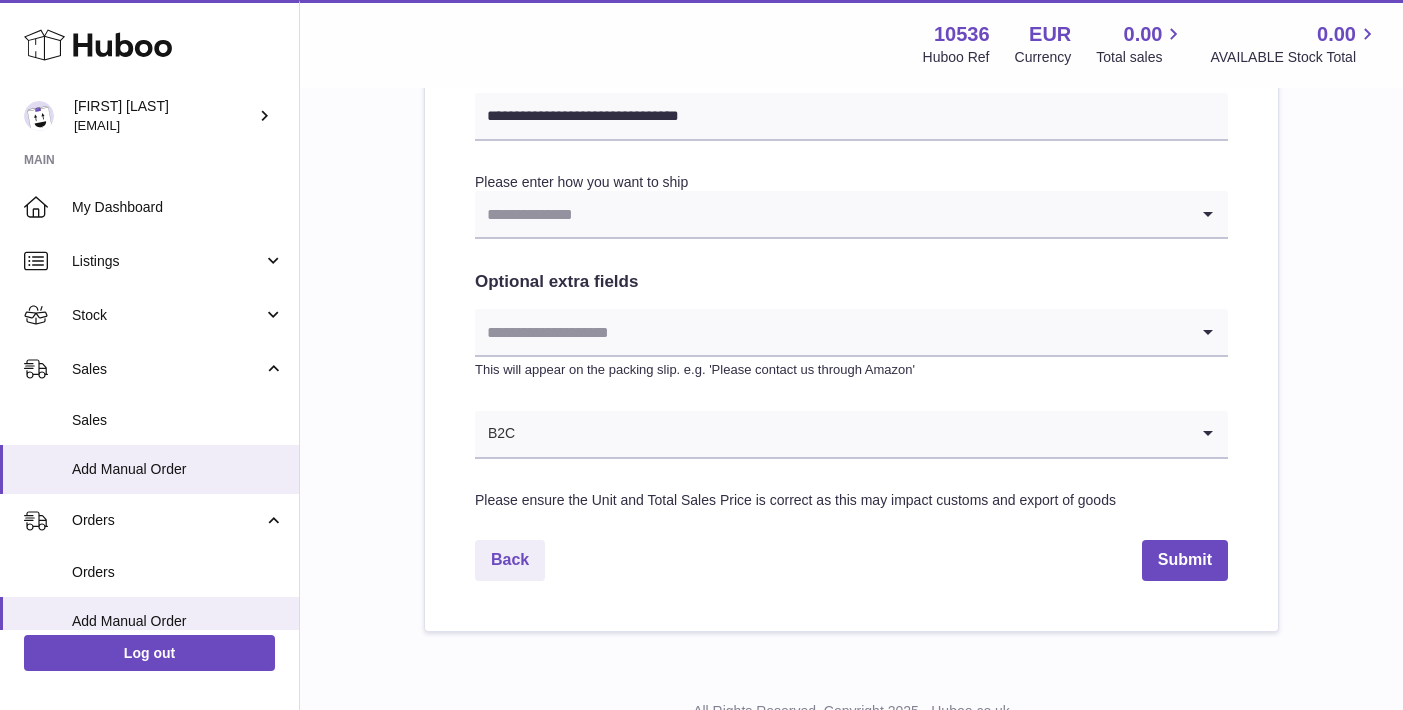 type on "**********" 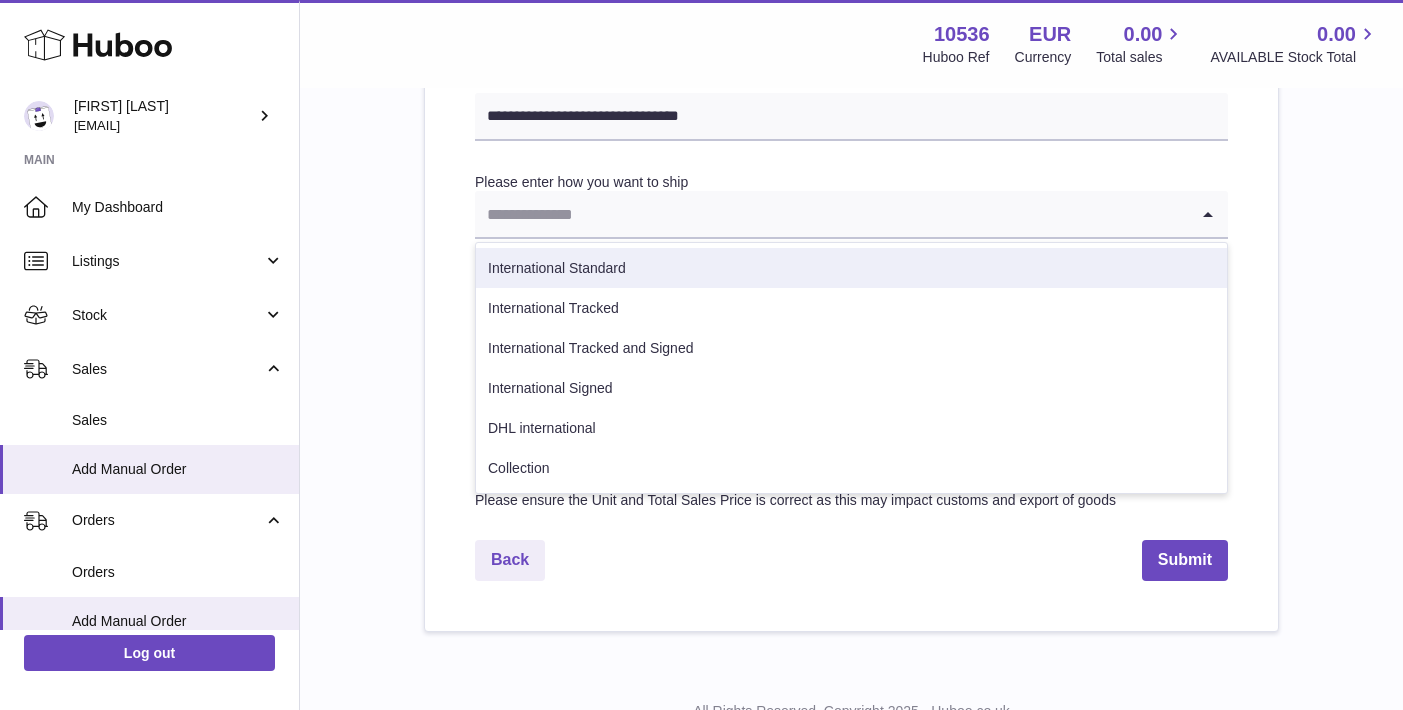 click on "International Standard" at bounding box center [851, 268] 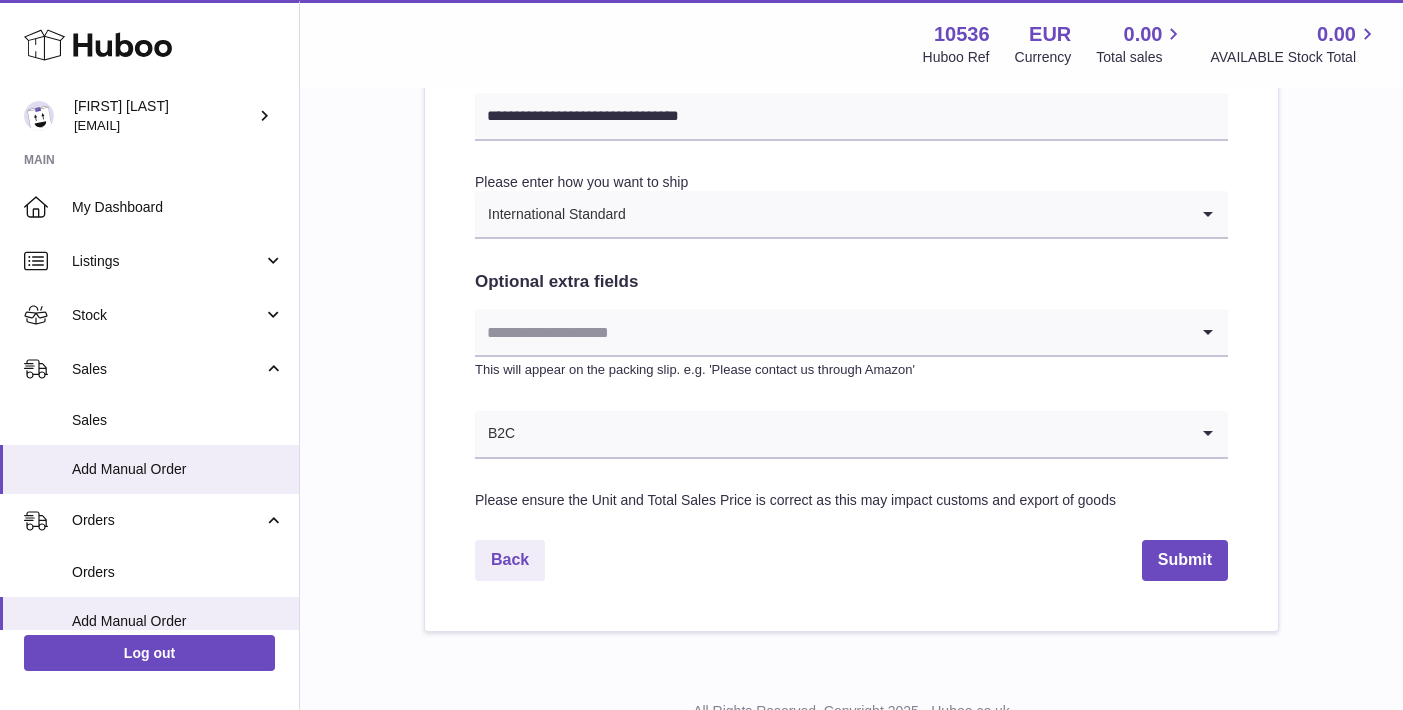 click at bounding box center [831, 332] 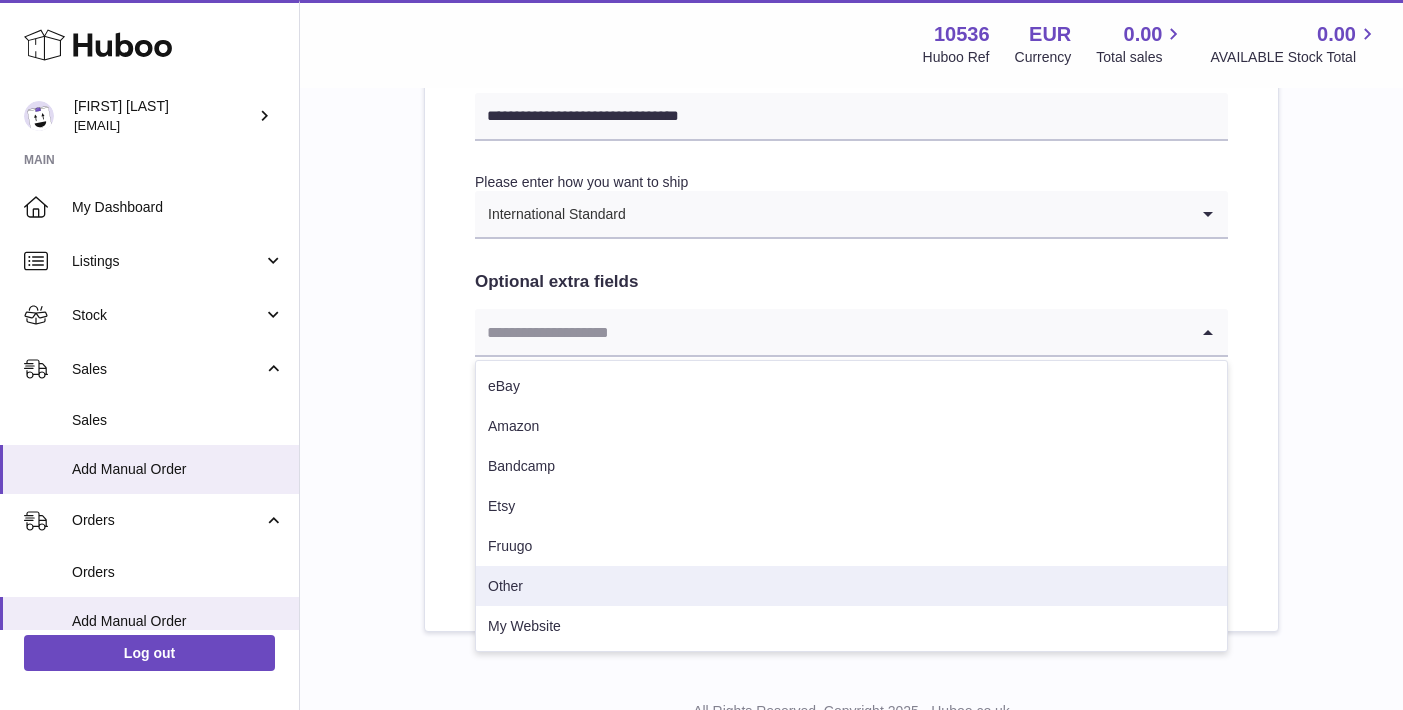click on "Other" at bounding box center [851, 586] 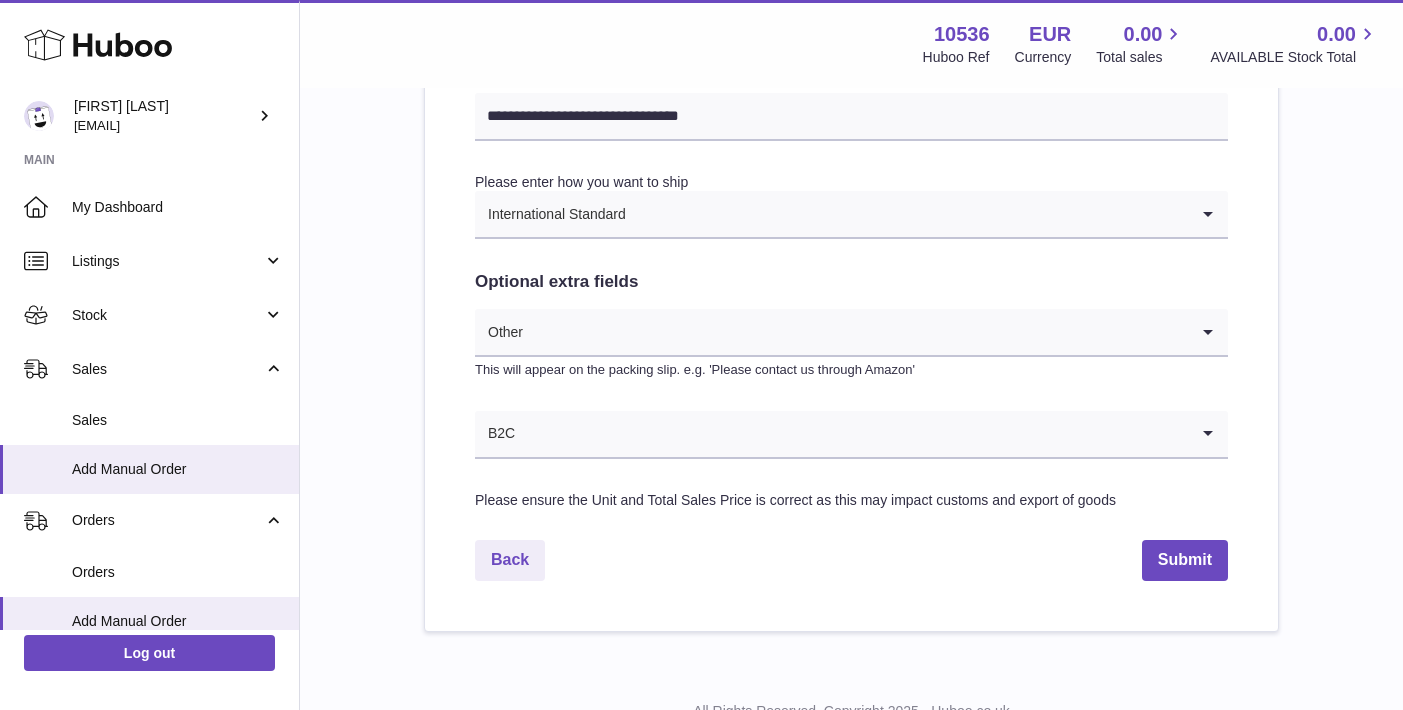 click at bounding box center [852, 434] 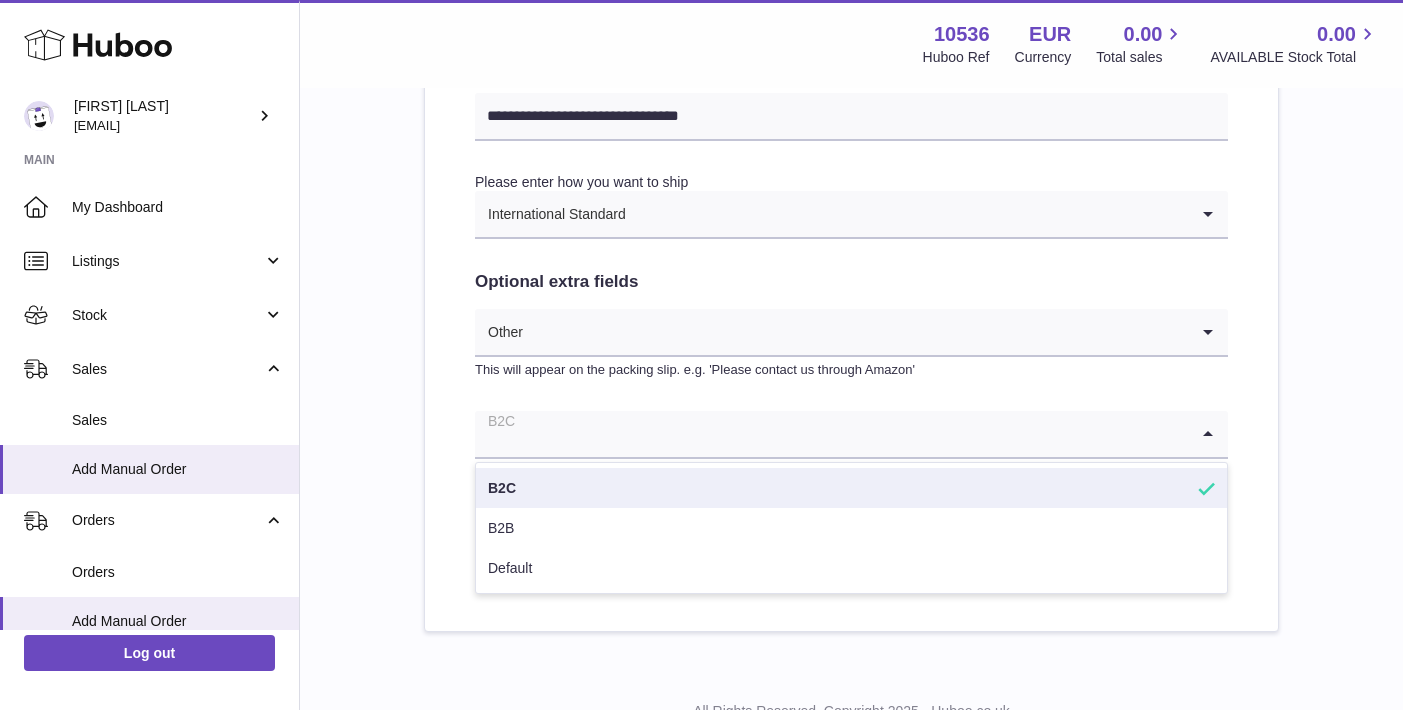 click on "B2B" at bounding box center [851, 528] 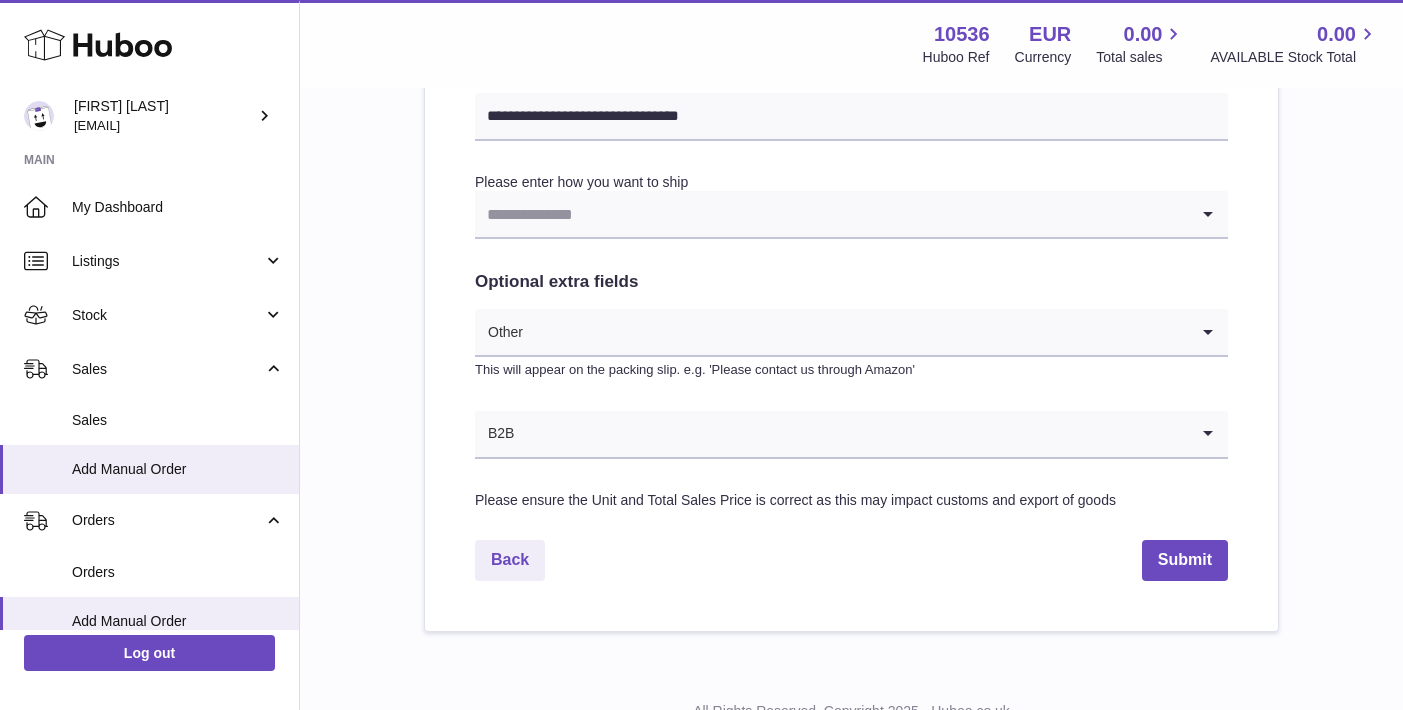 click at bounding box center (831, 214) 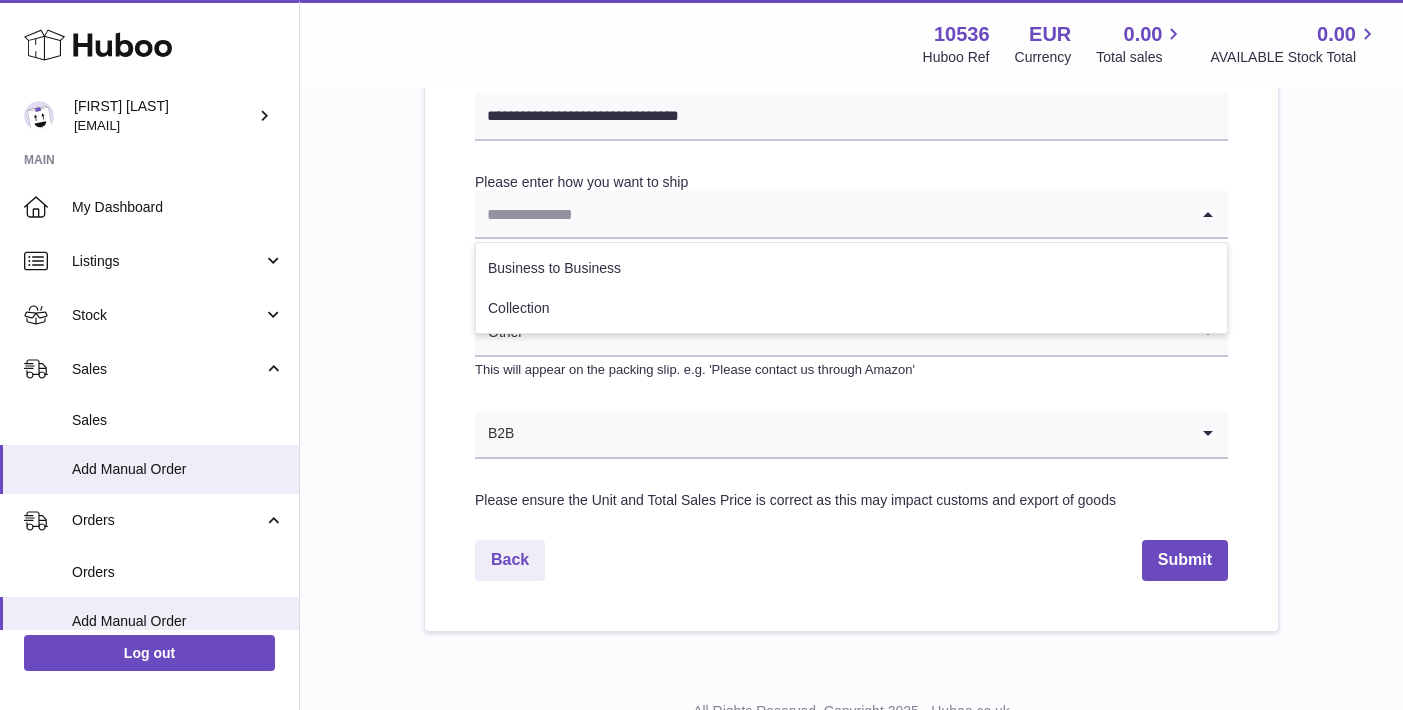 click on "Business to Business
Collection" at bounding box center (851, 288) 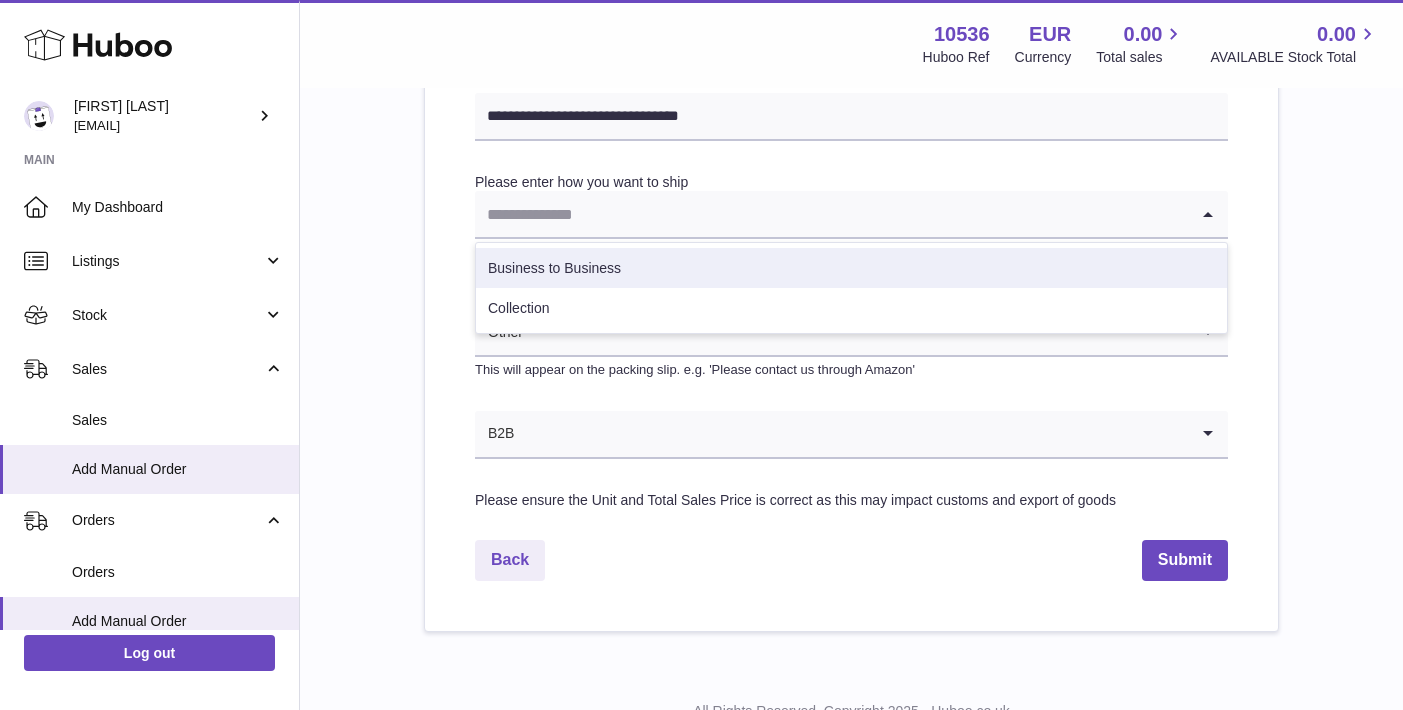 click on "Business to Business" at bounding box center (851, 268) 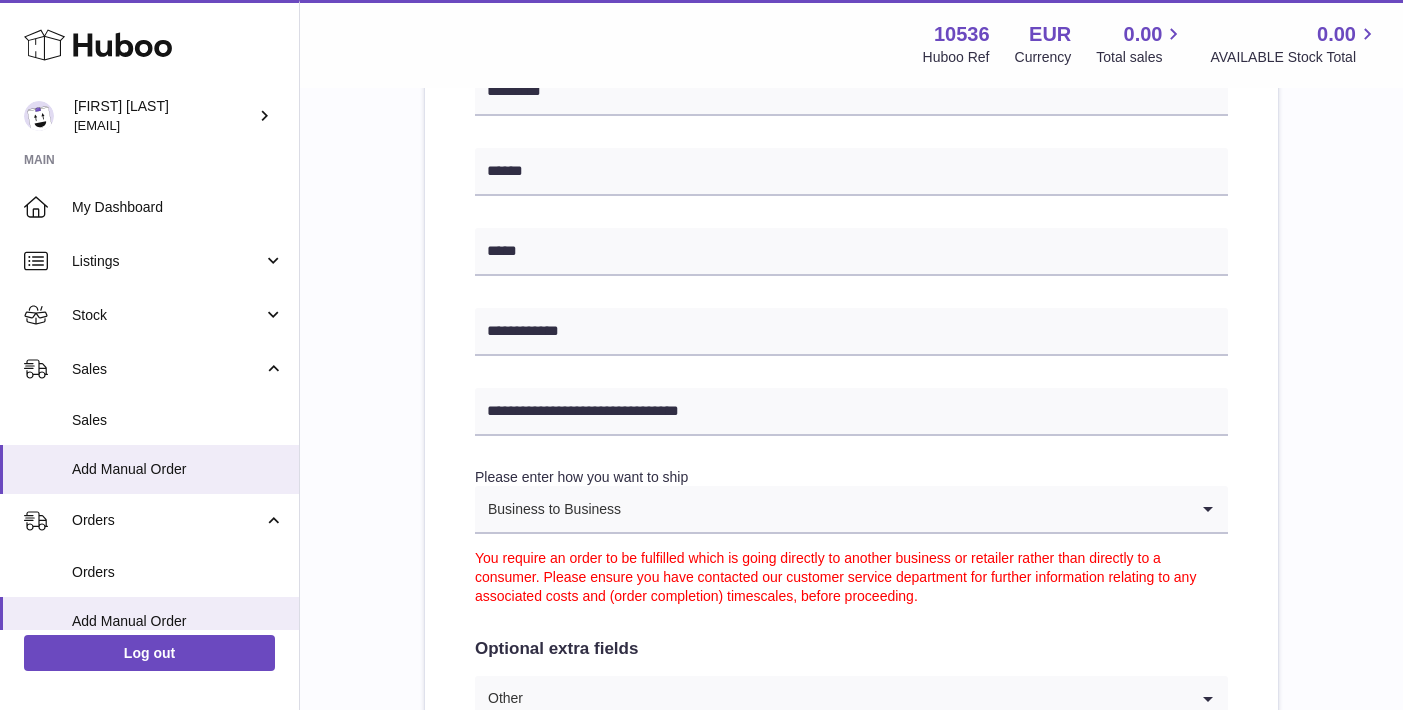 scroll, scrollTop: 658, scrollLeft: 0, axis: vertical 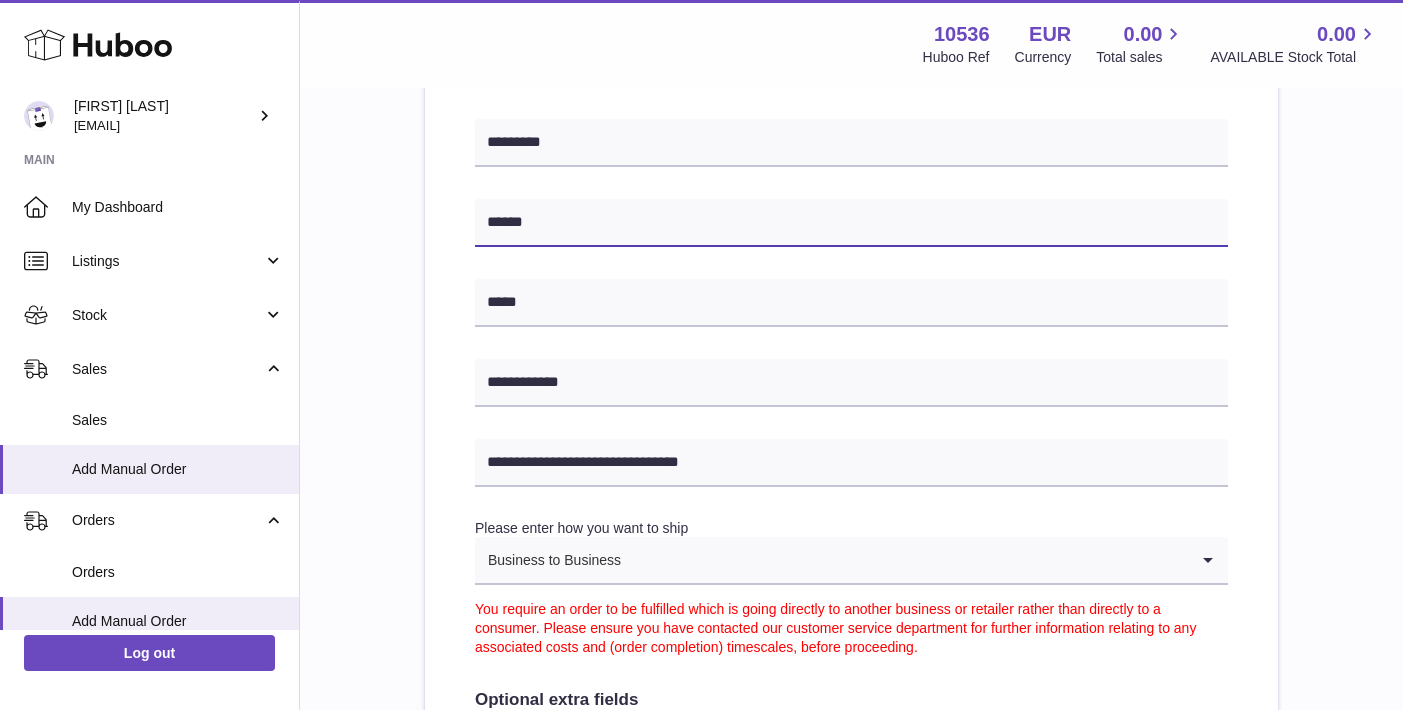 drag, startPoint x: 551, startPoint y: 217, endPoint x: 415, endPoint y: 217, distance: 136 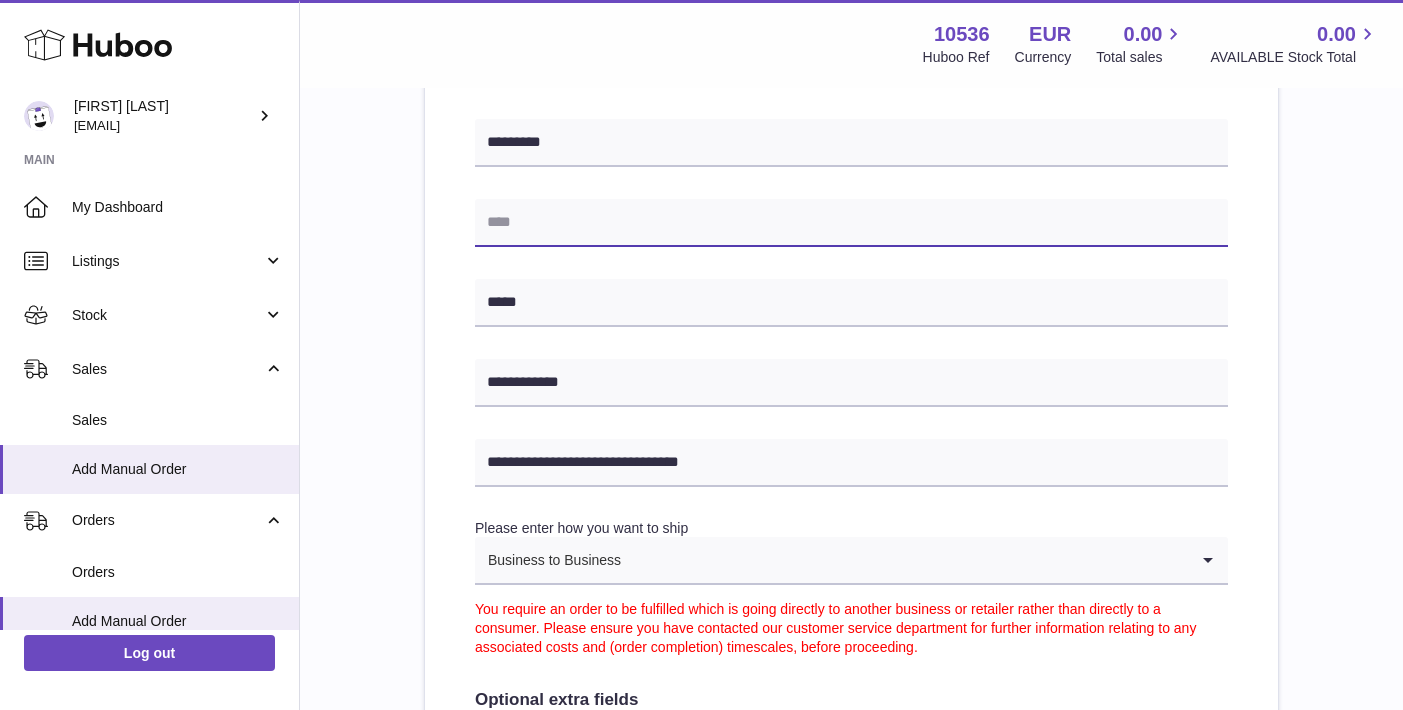 paste on "******" 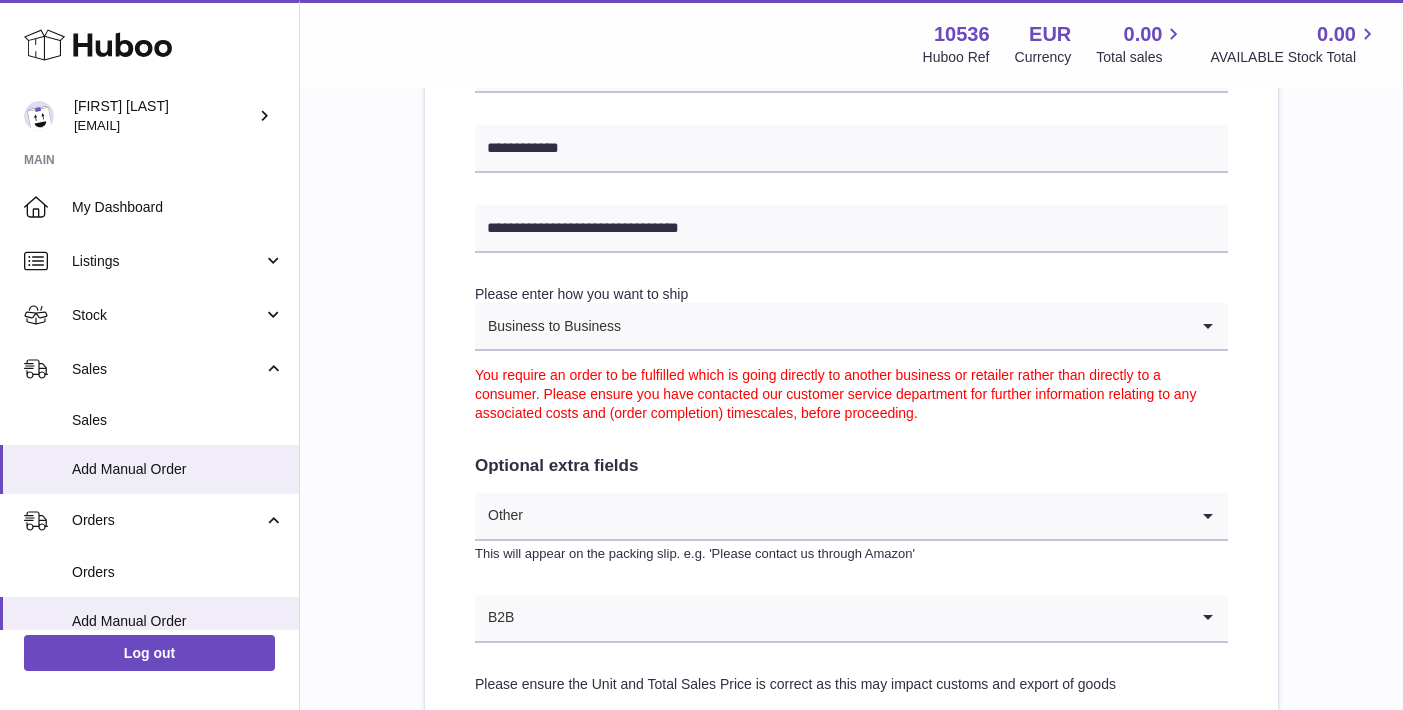 scroll, scrollTop: 1048, scrollLeft: 0, axis: vertical 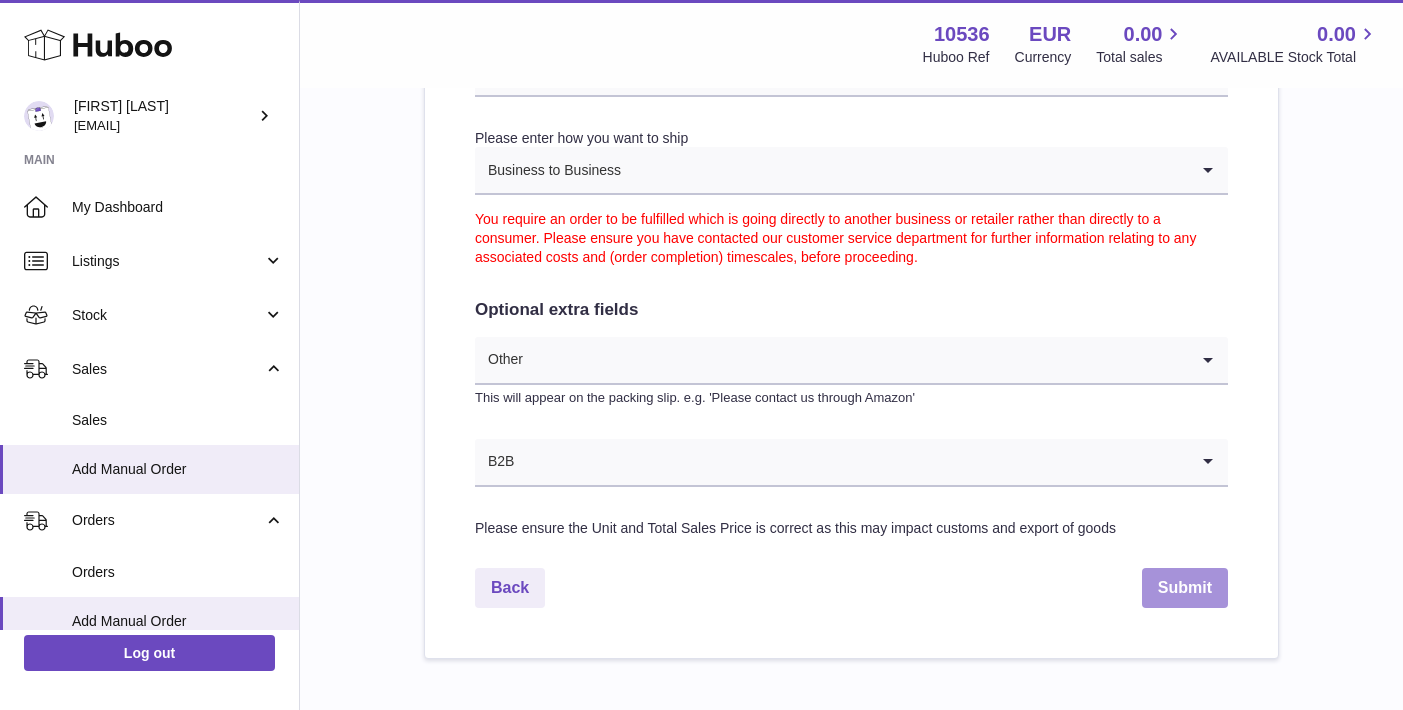 click on "Submit" at bounding box center [1185, 588] 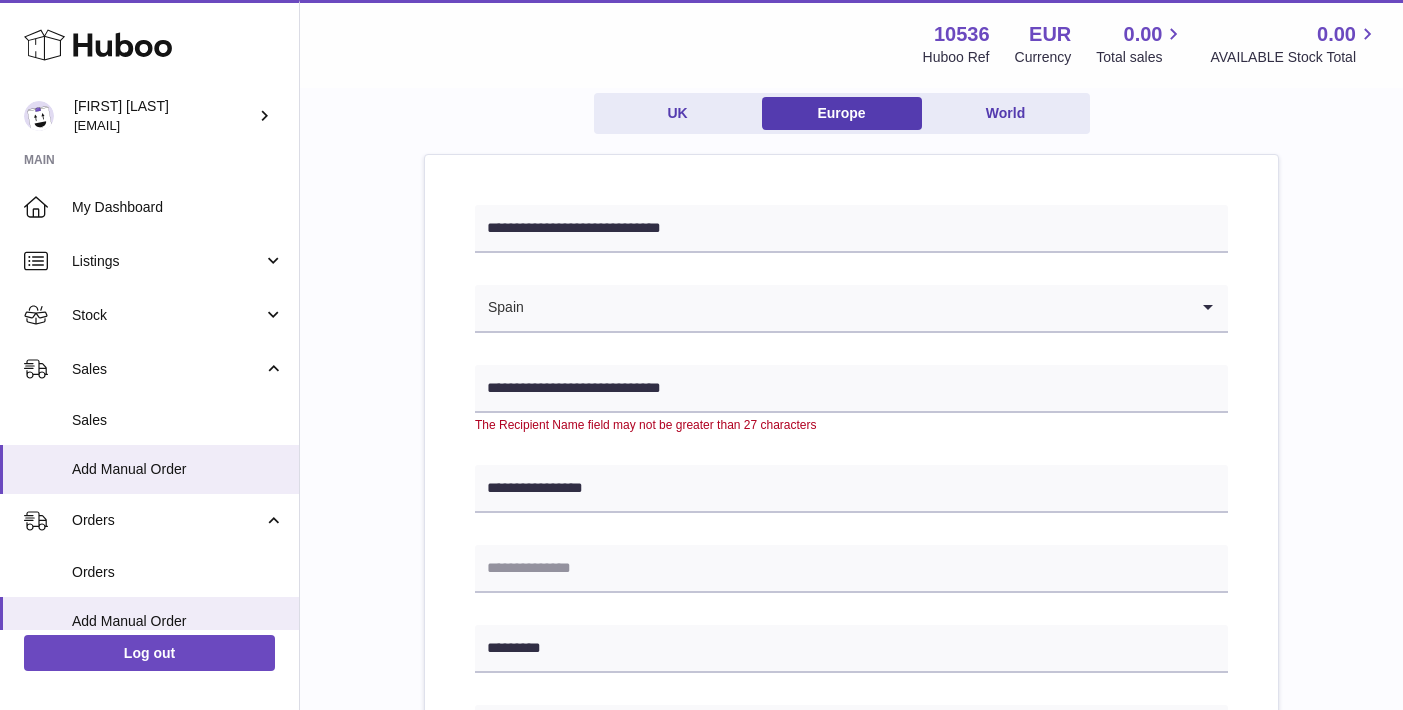 scroll, scrollTop: 38, scrollLeft: 0, axis: vertical 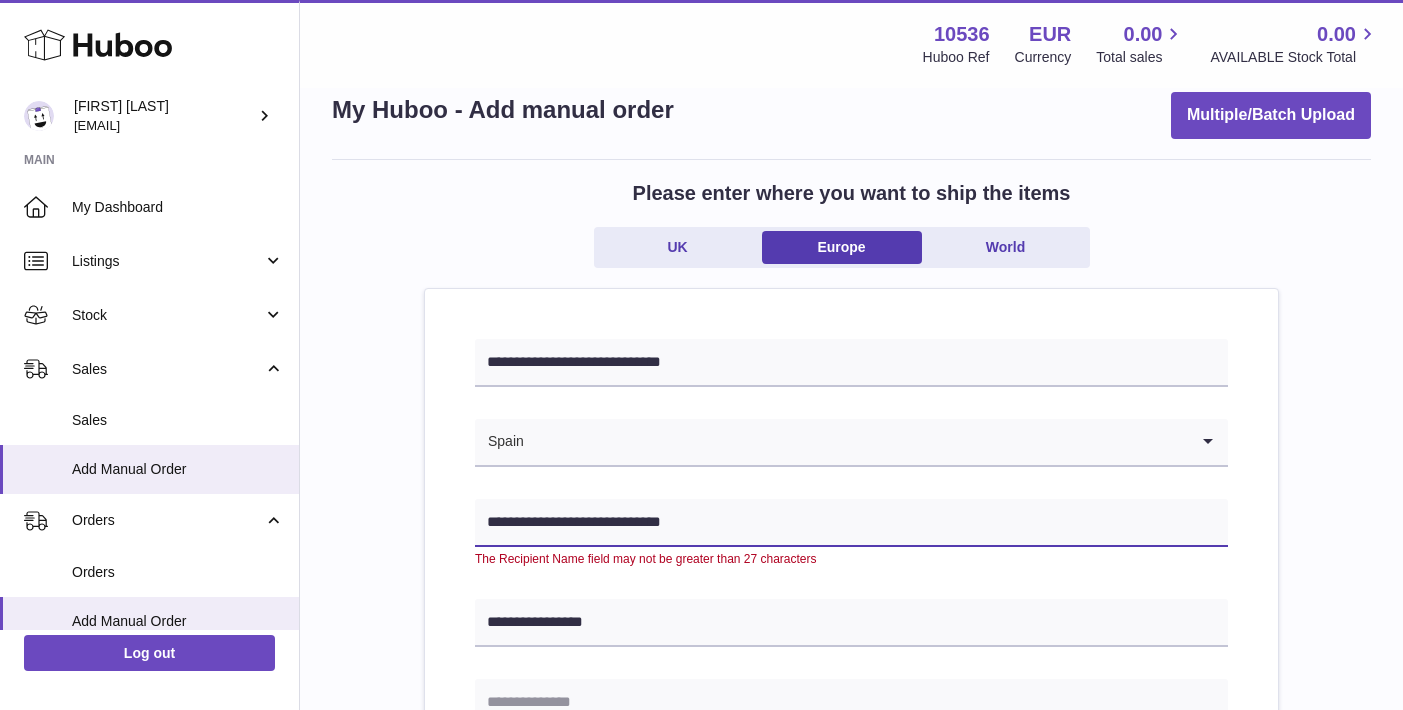 click on "**********" at bounding box center (851, 523) 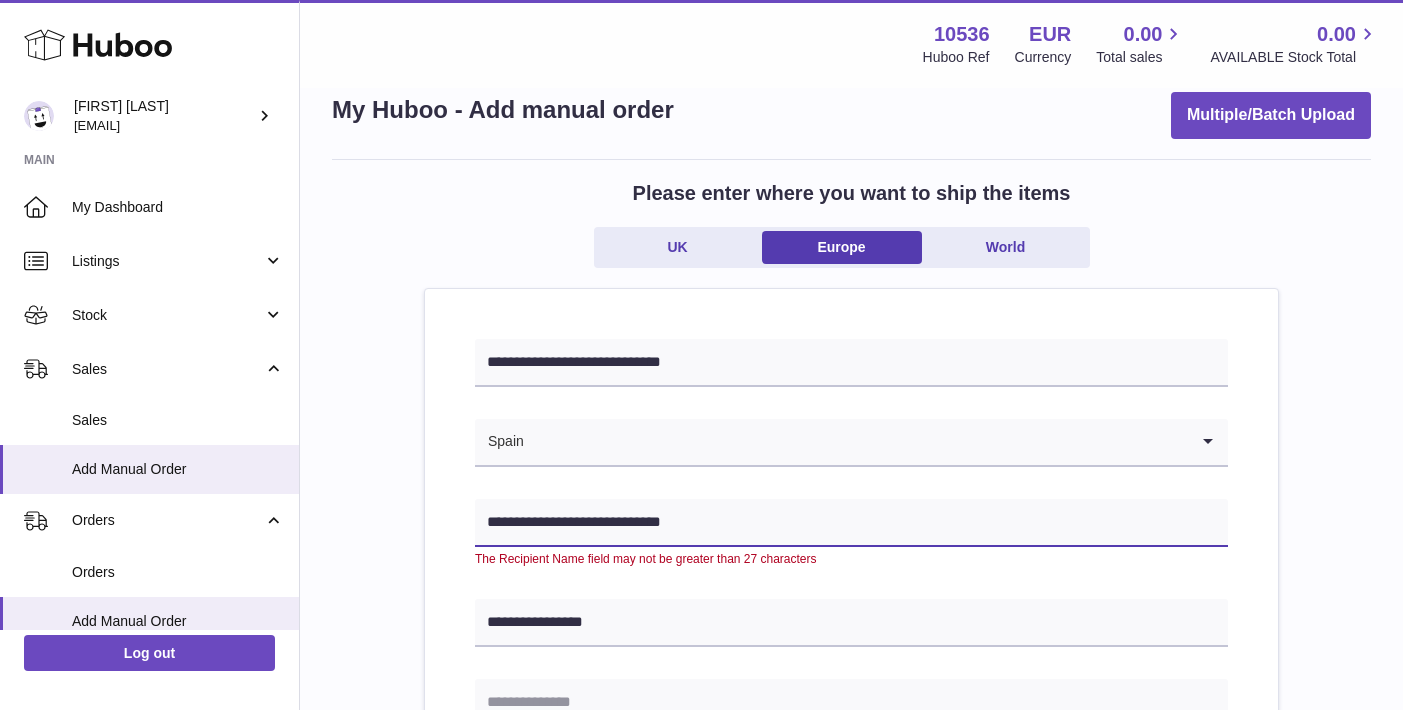 click on "**********" at bounding box center [851, 523] 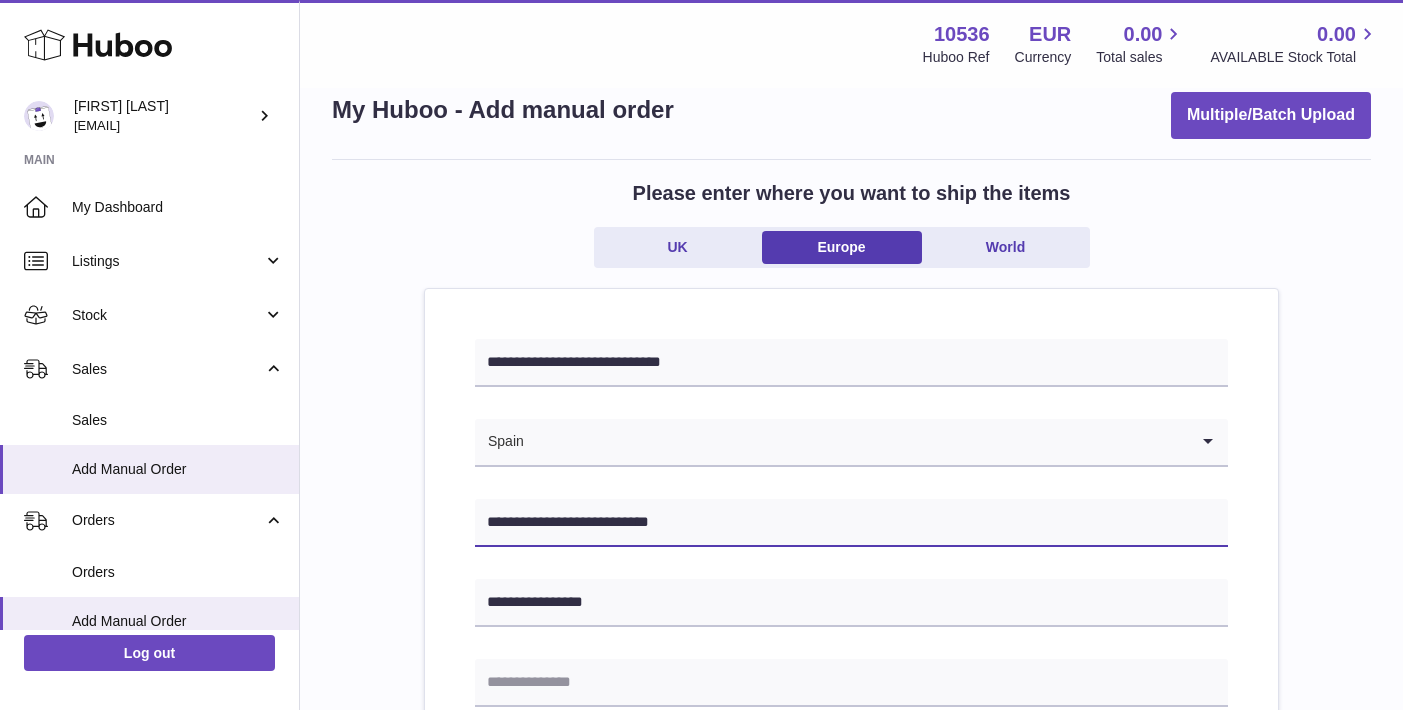 type on "**********" 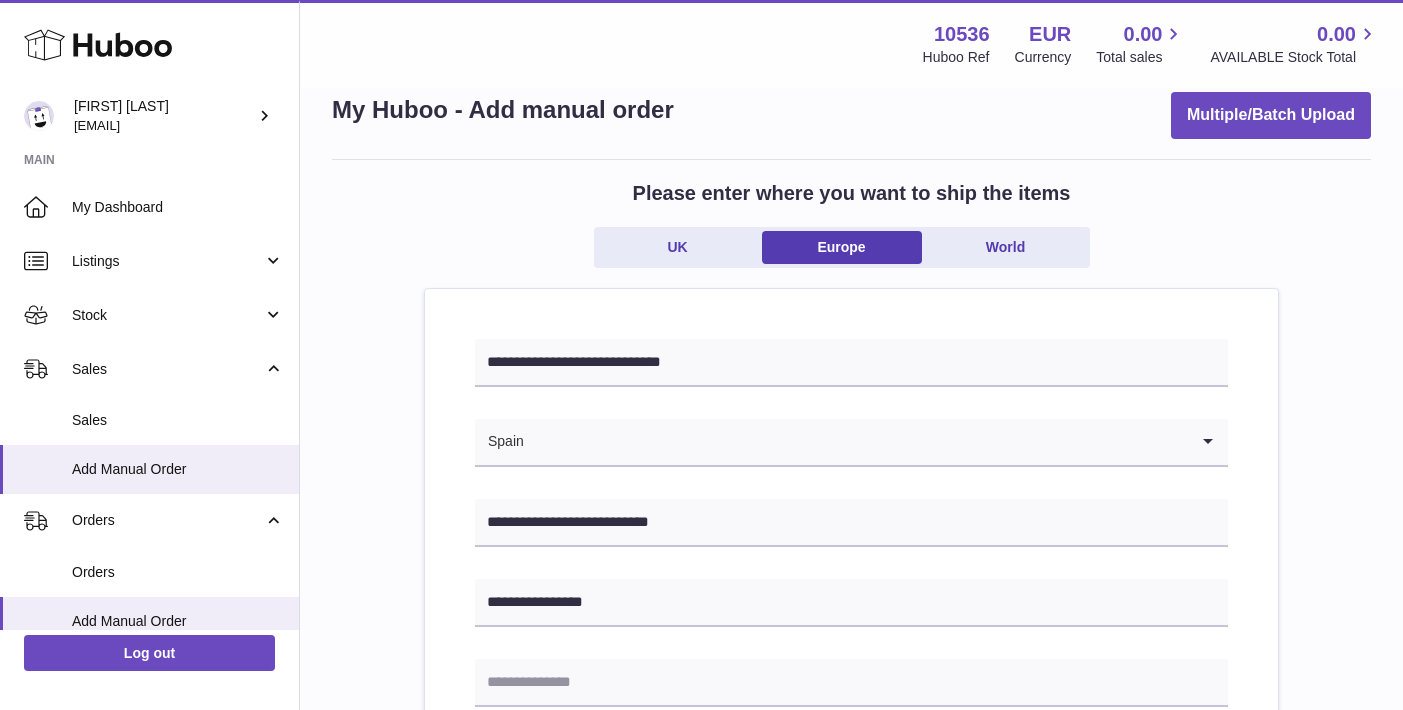 click on "**********" at bounding box center (851, 914) 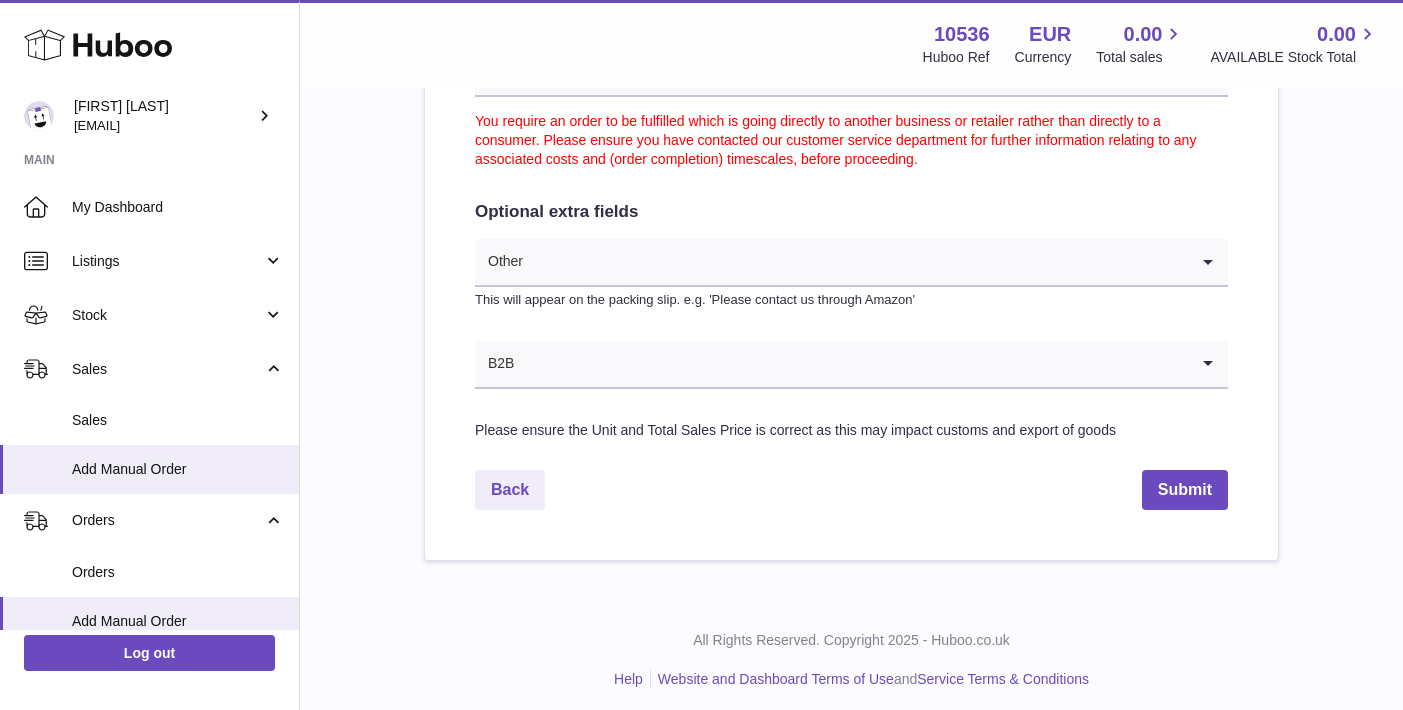 scroll, scrollTop: 1145, scrollLeft: 0, axis: vertical 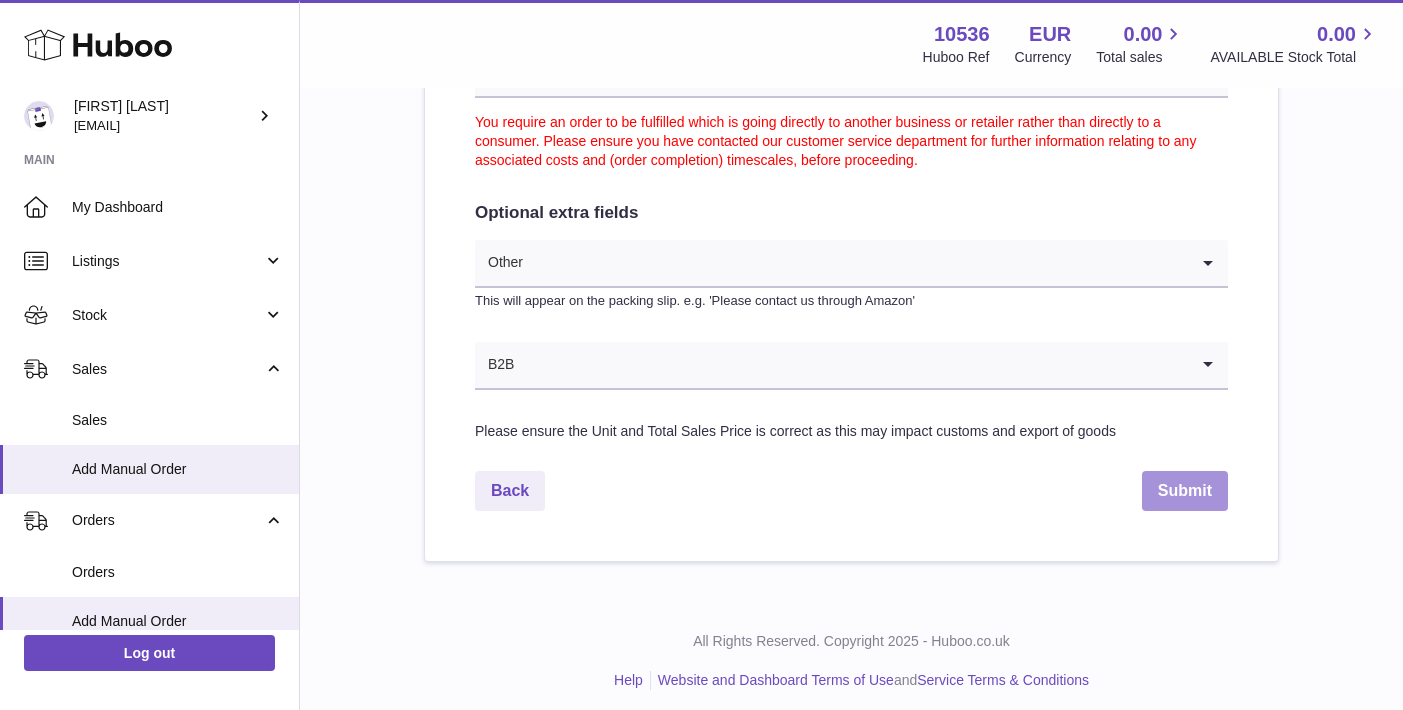 click on "Submit" at bounding box center (1185, 491) 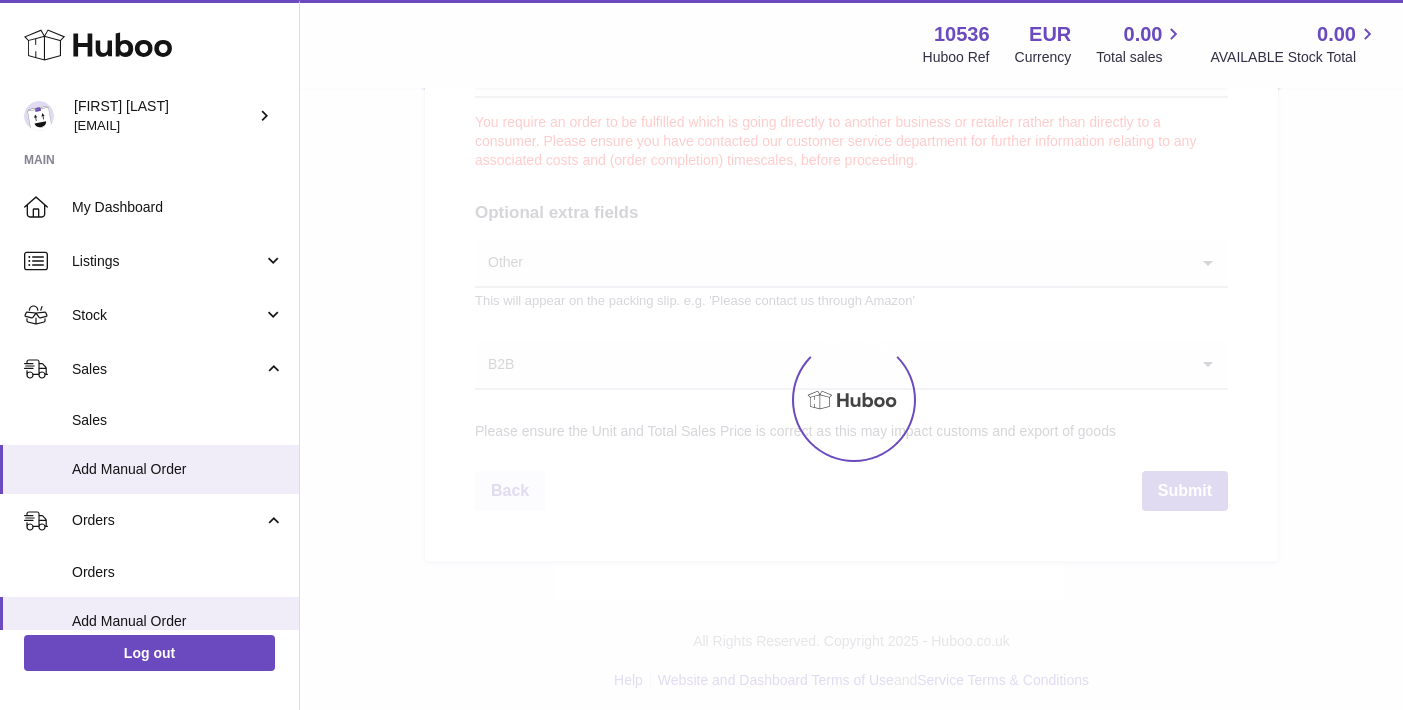 scroll, scrollTop: 0, scrollLeft: 0, axis: both 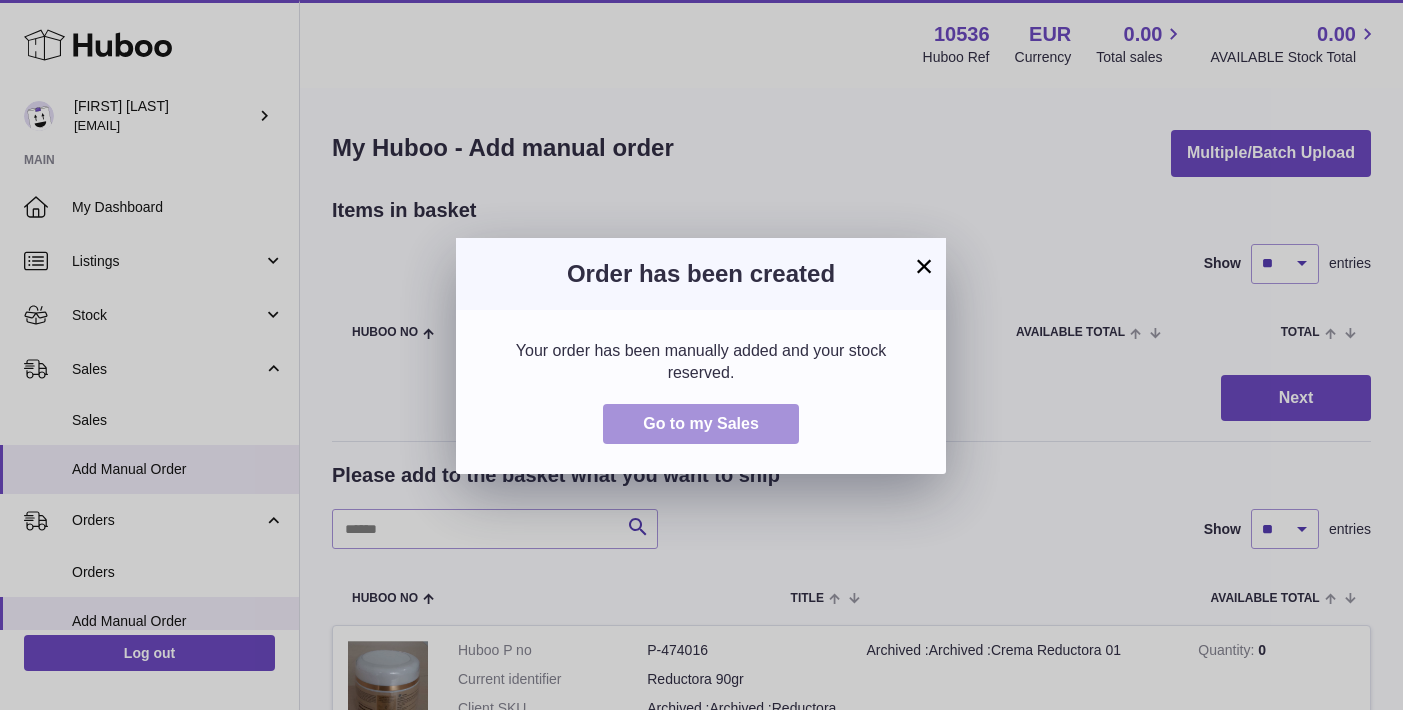 click on "Go to my Sales" at bounding box center (701, 423) 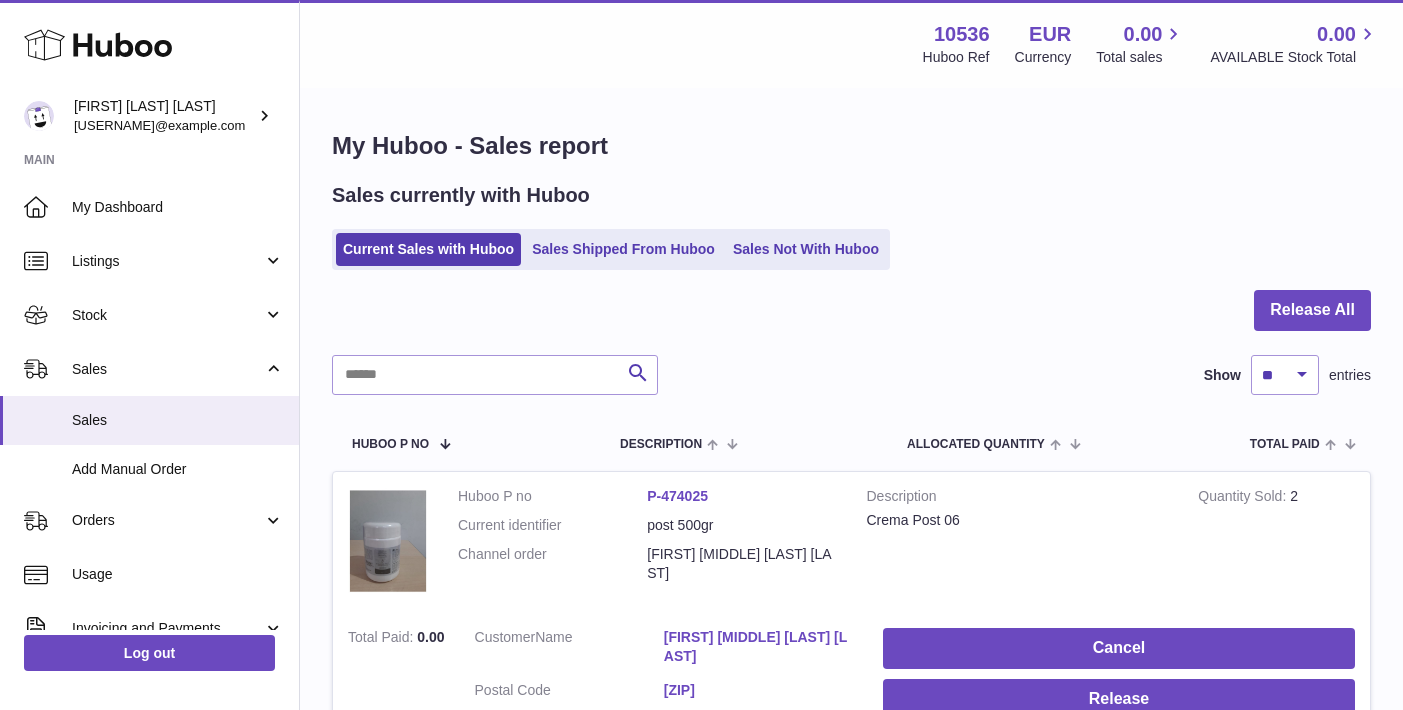 scroll, scrollTop: 0, scrollLeft: 0, axis: both 